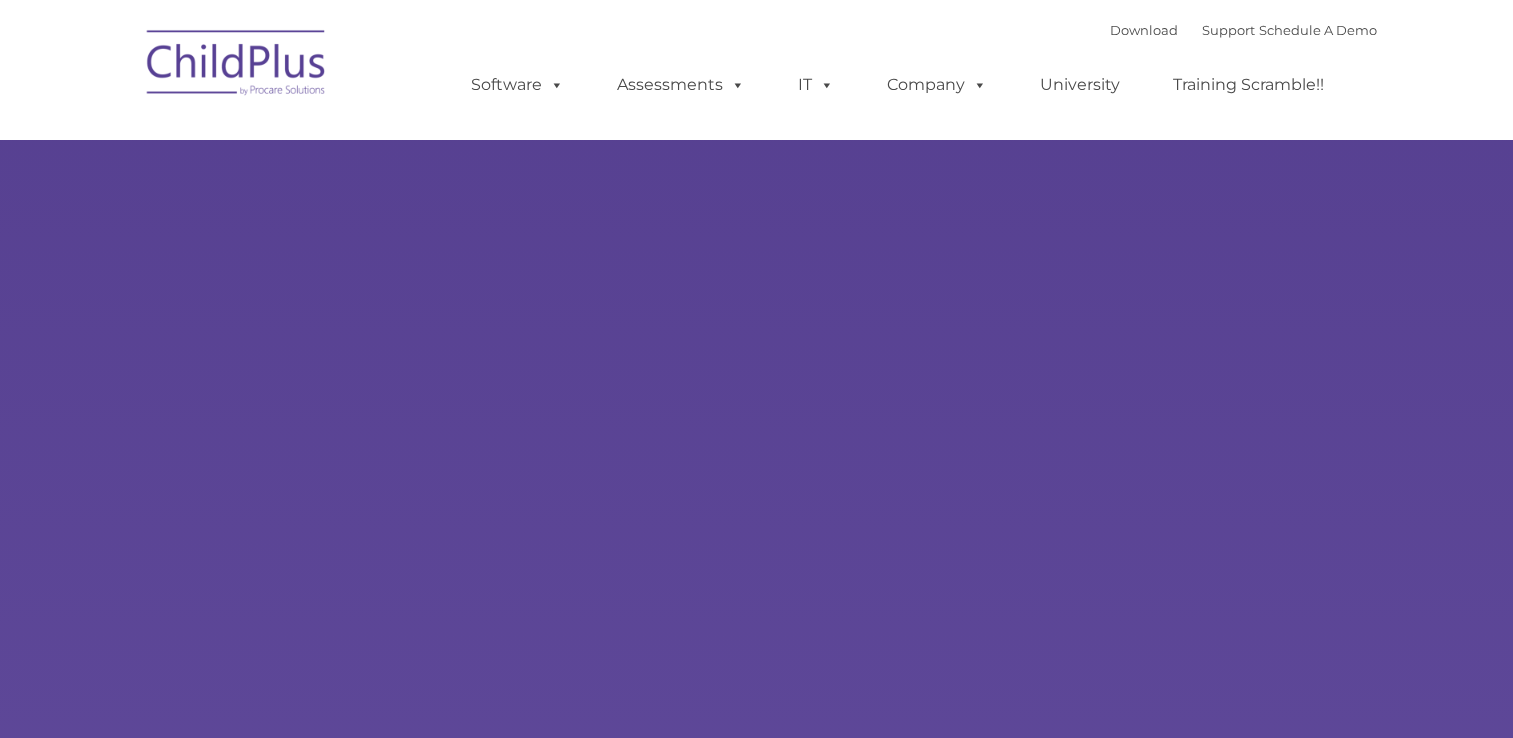 type on "" 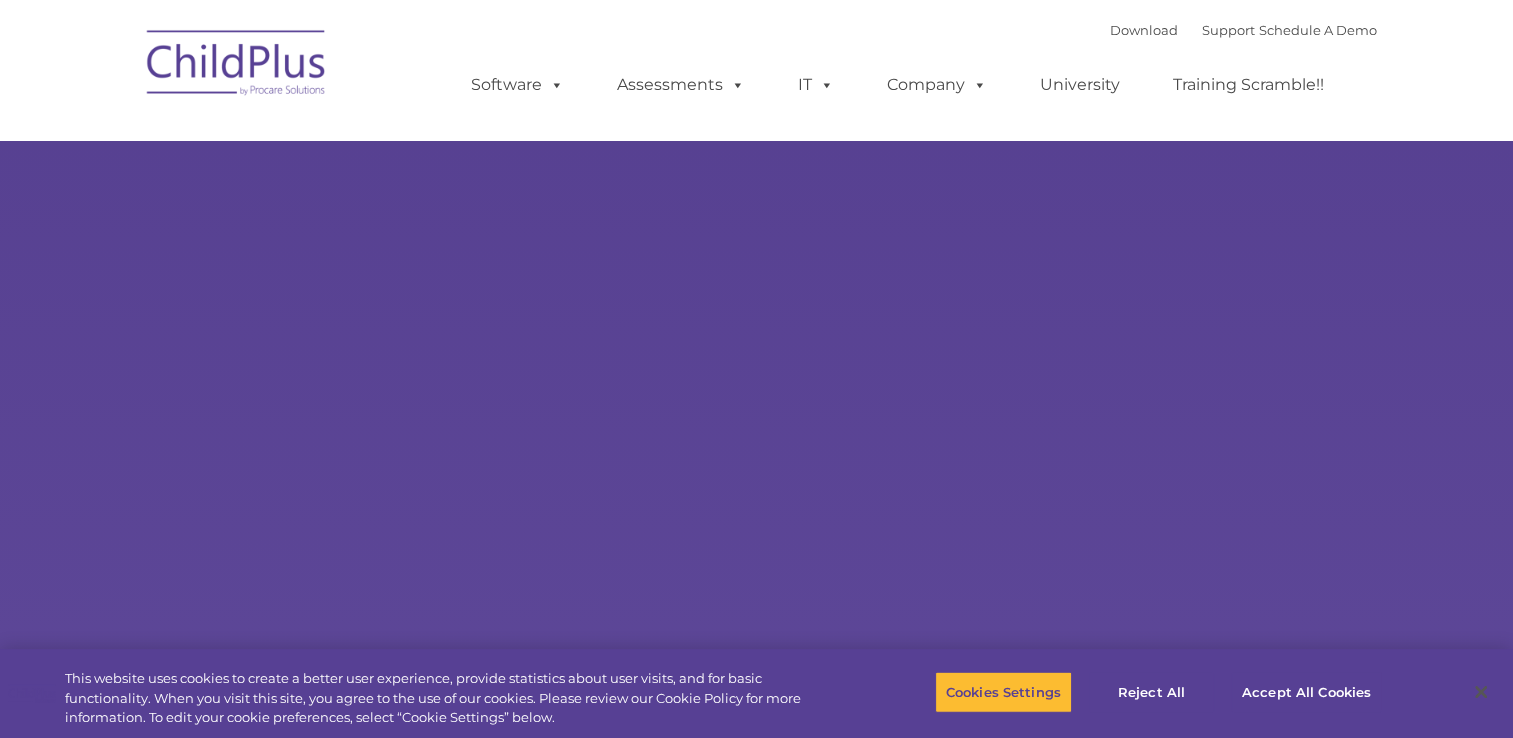 select on "MEDIUM" 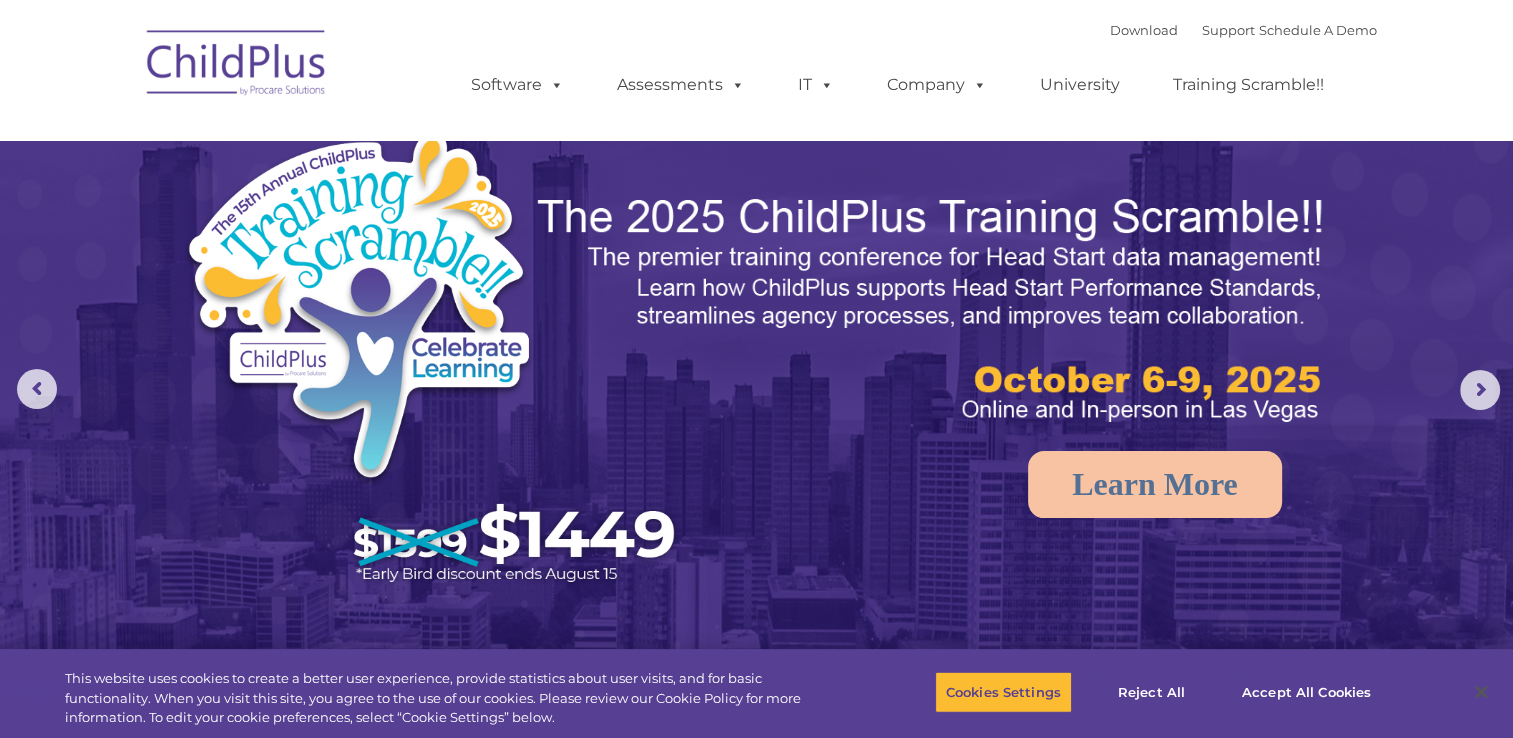 click on "Download          Support      |     Schedule A Demo

MENU MENU Software
ChildPlus:  The original and most widely-used Head Start data management system with over 35 years of experience providing software, service, and support.
Learn More
Features
Schedule A Demo
Getting Started
Assessments
DRDP ©  in ChildPlus:
Learn More
DRDP Reports
Book a Discovery Call
Attend a Group Demo
DRDP FAQ
IT" at bounding box center (757, 70) 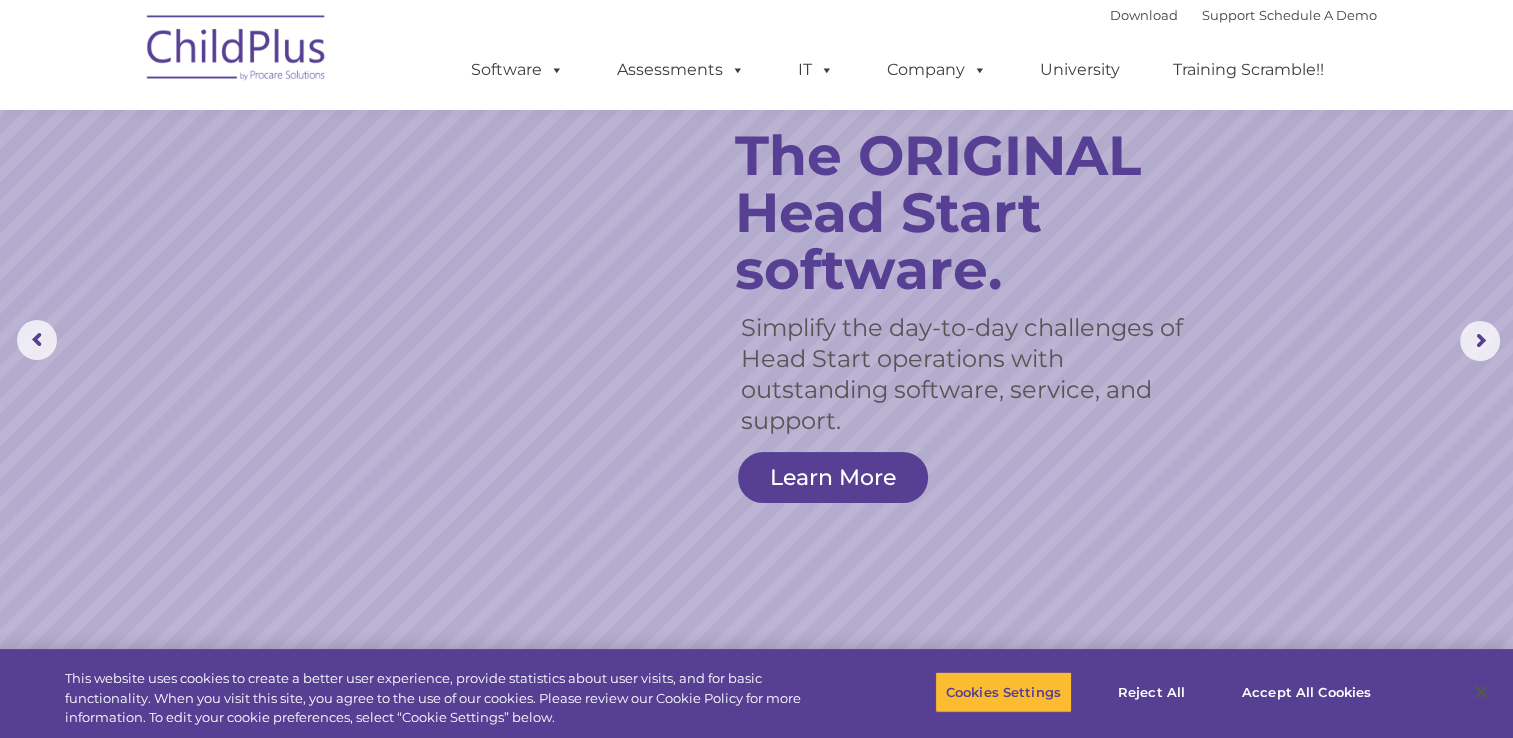 scroll, scrollTop: 0, scrollLeft: 0, axis: both 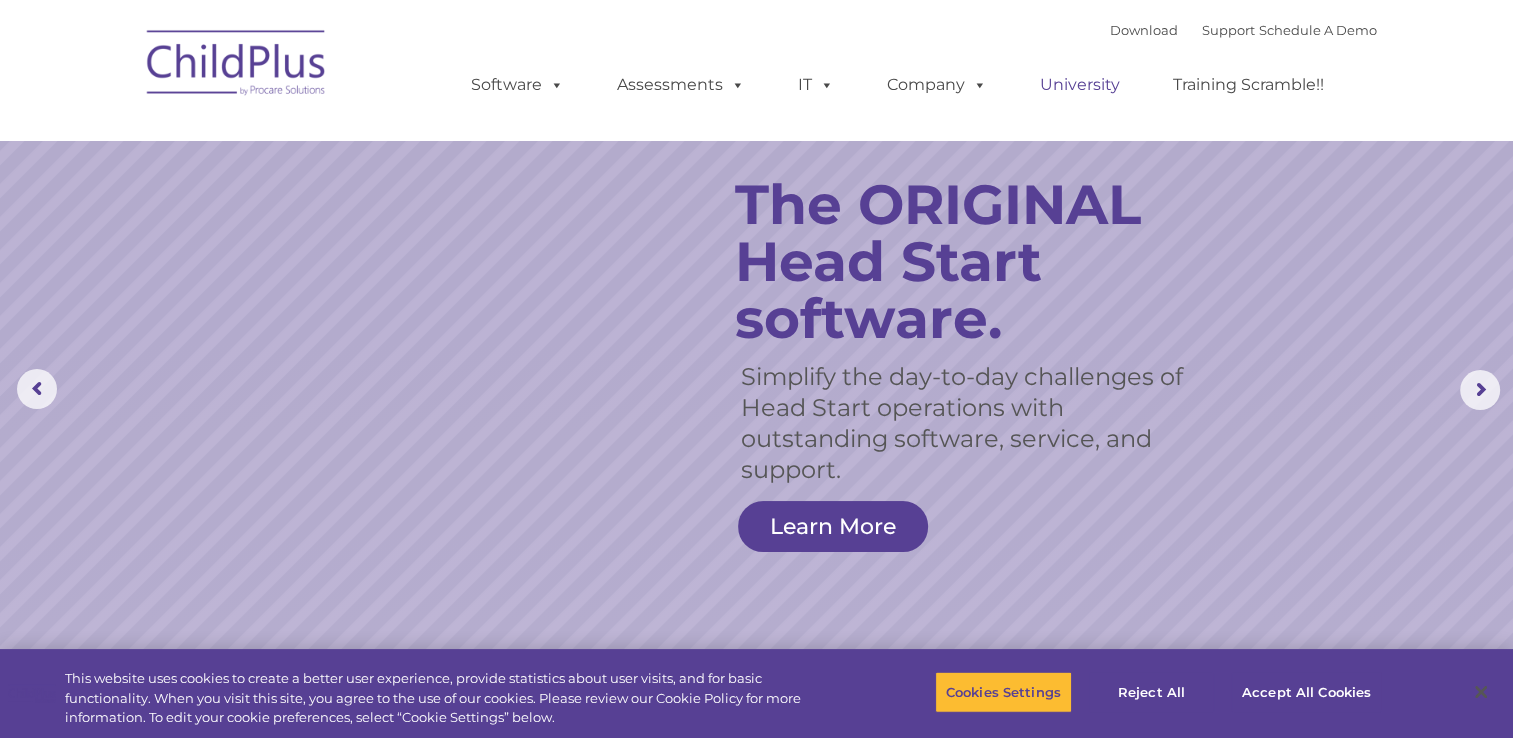 click on "University" at bounding box center [1080, 85] 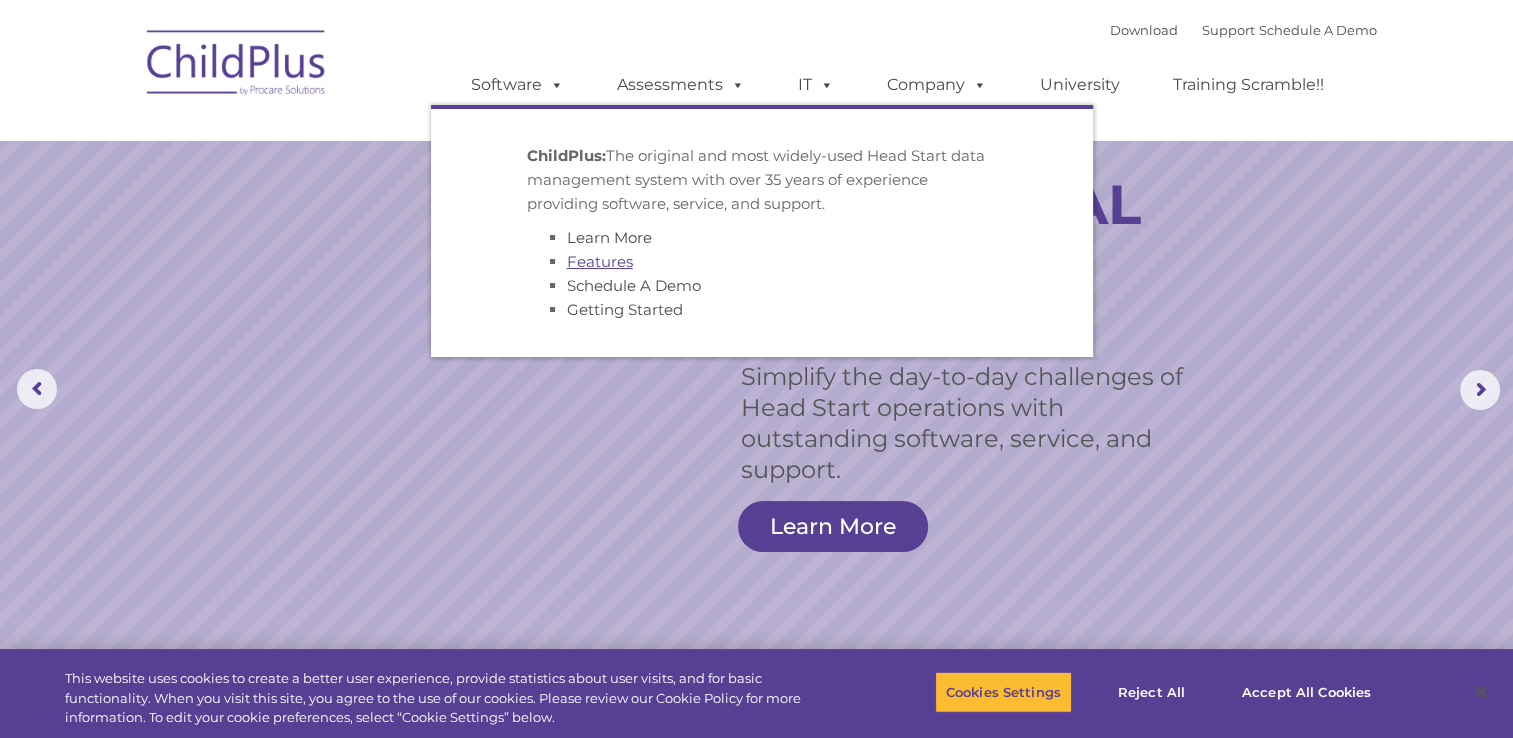 click on "Features" at bounding box center (600, 261) 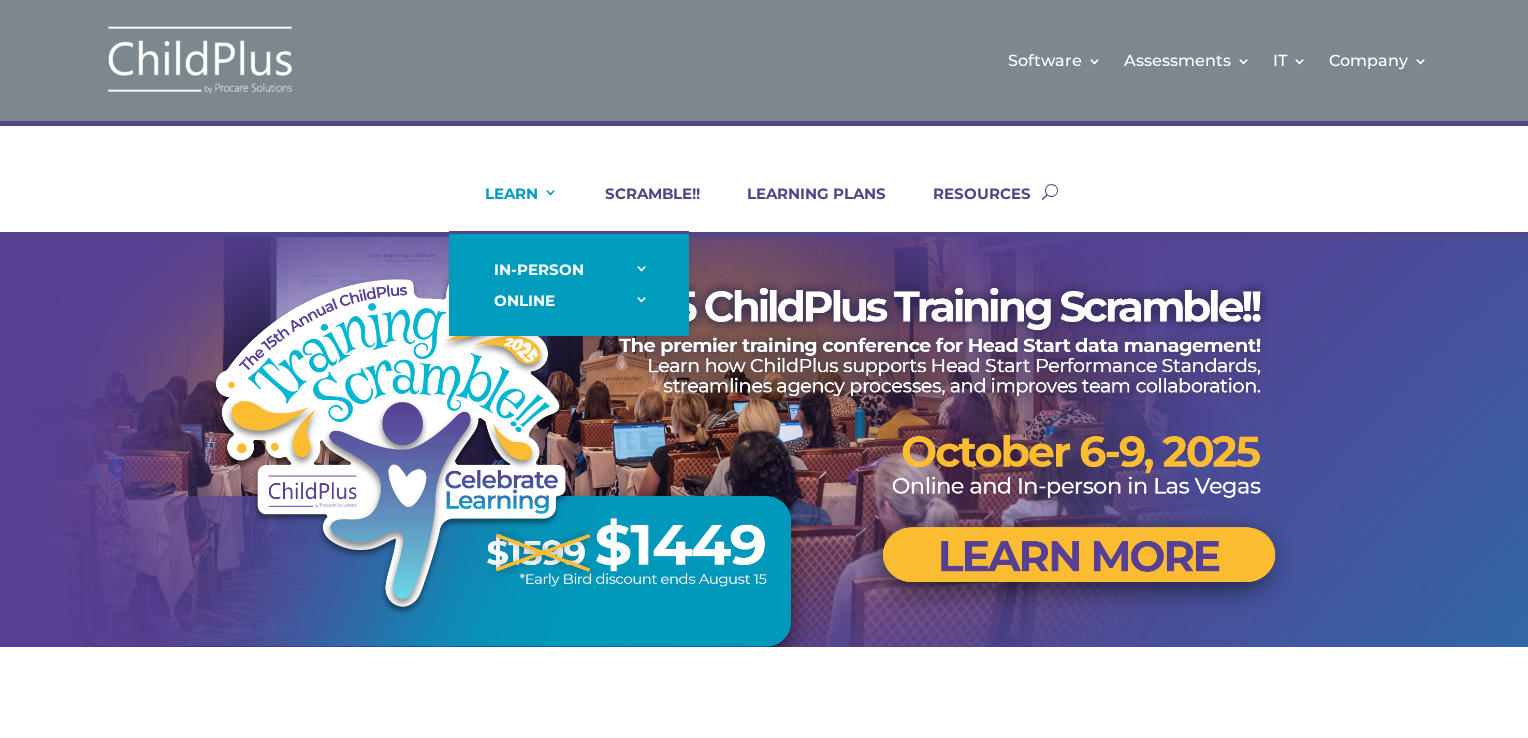 scroll, scrollTop: 0, scrollLeft: 0, axis: both 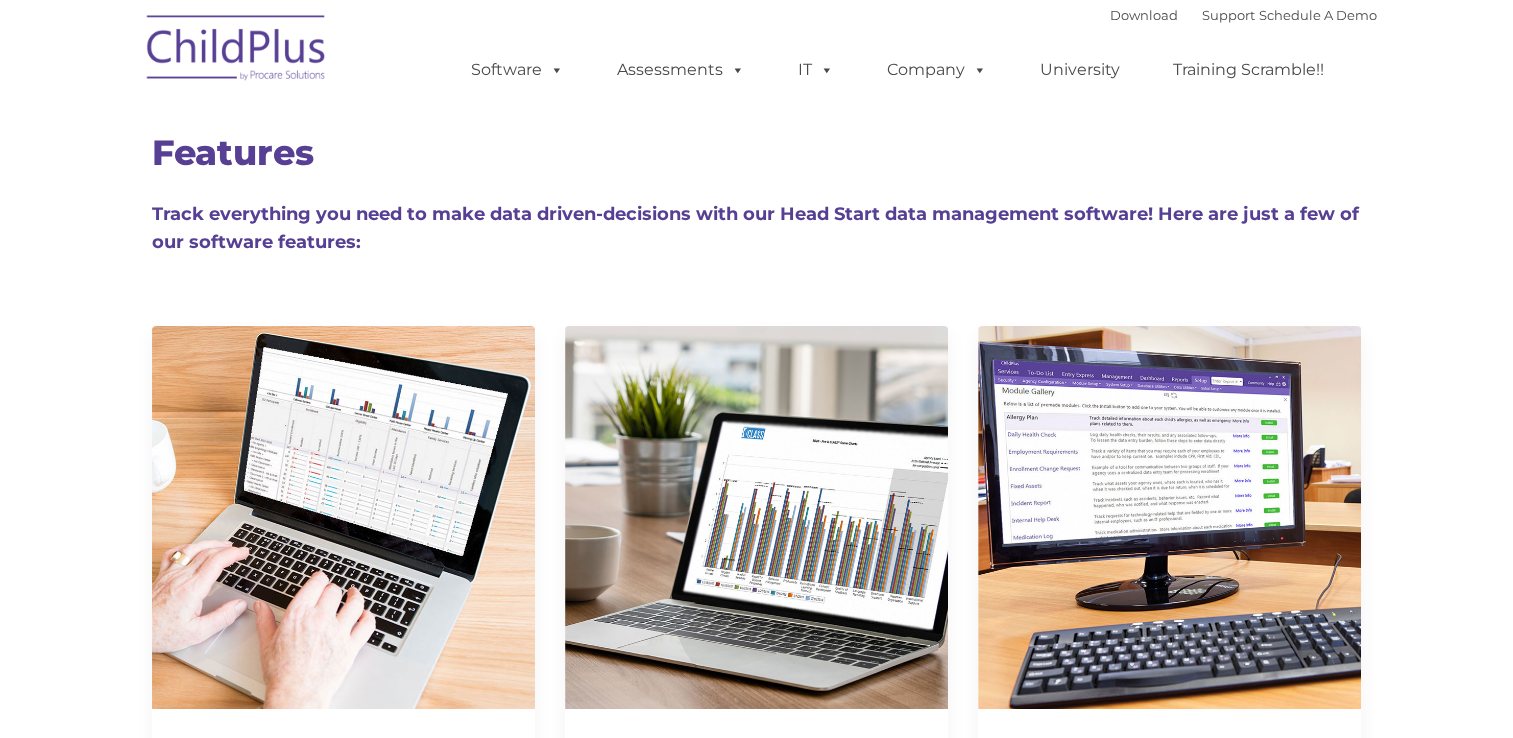 type on "" 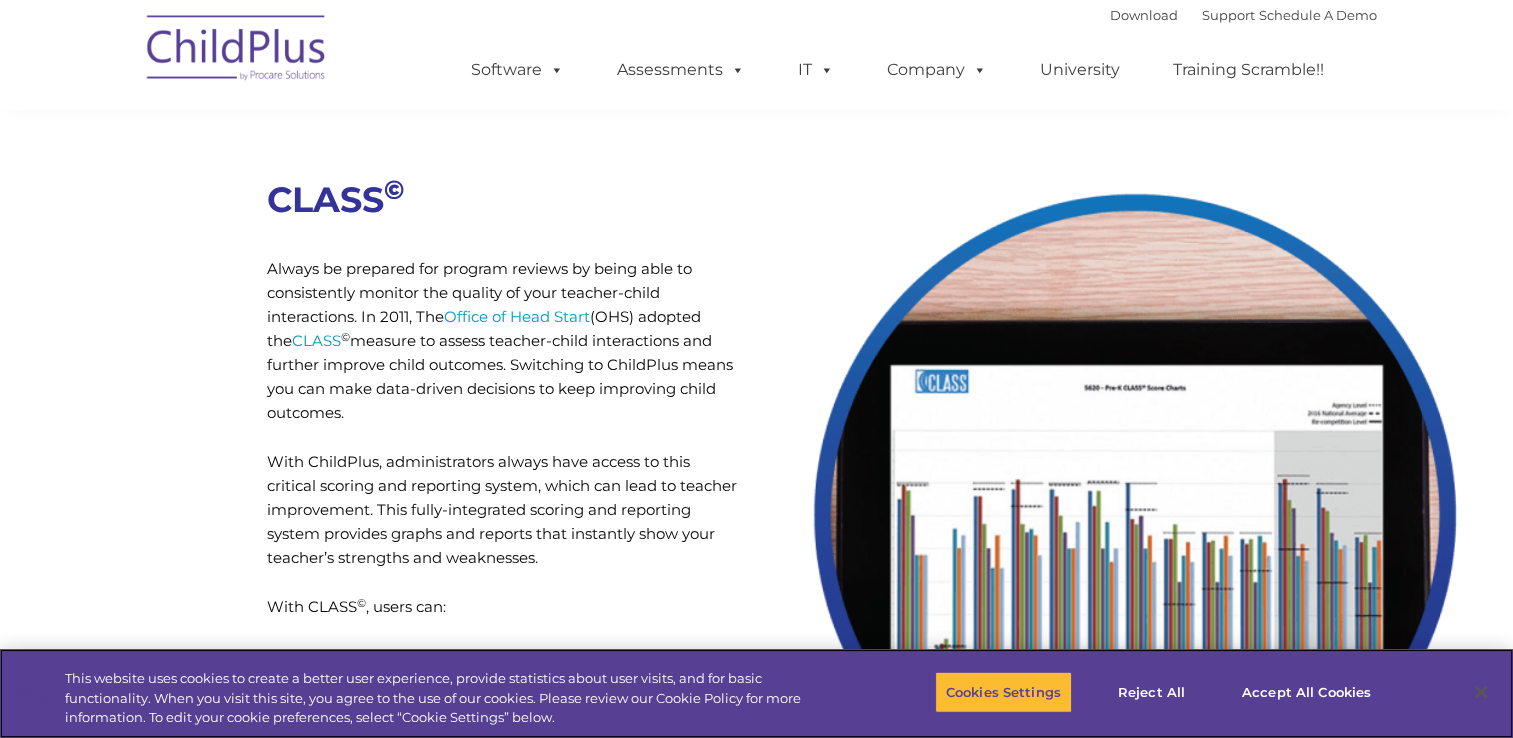scroll, scrollTop: 7233, scrollLeft: 0, axis: vertical 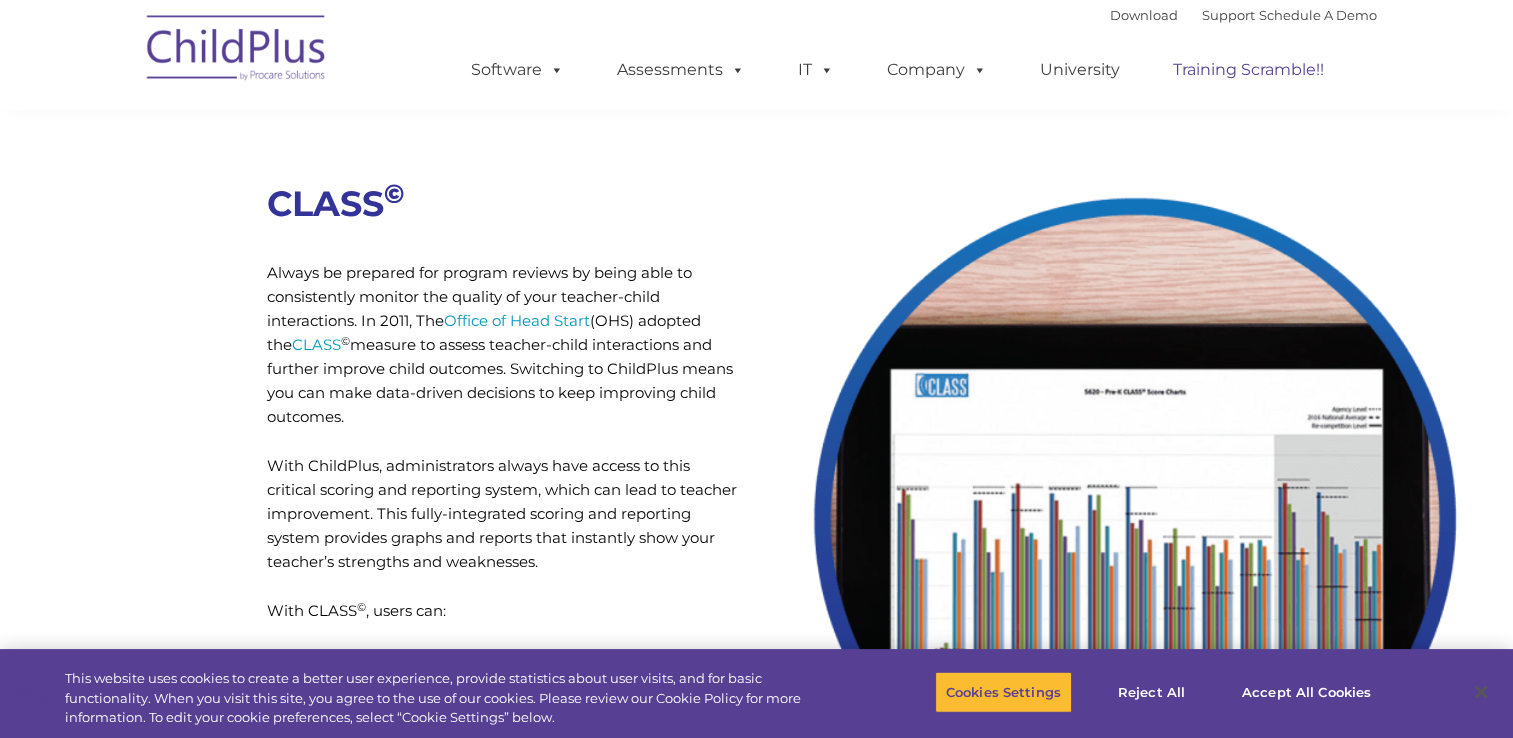 click on "Training Scramble!!" at bounding box center (1248, 70) 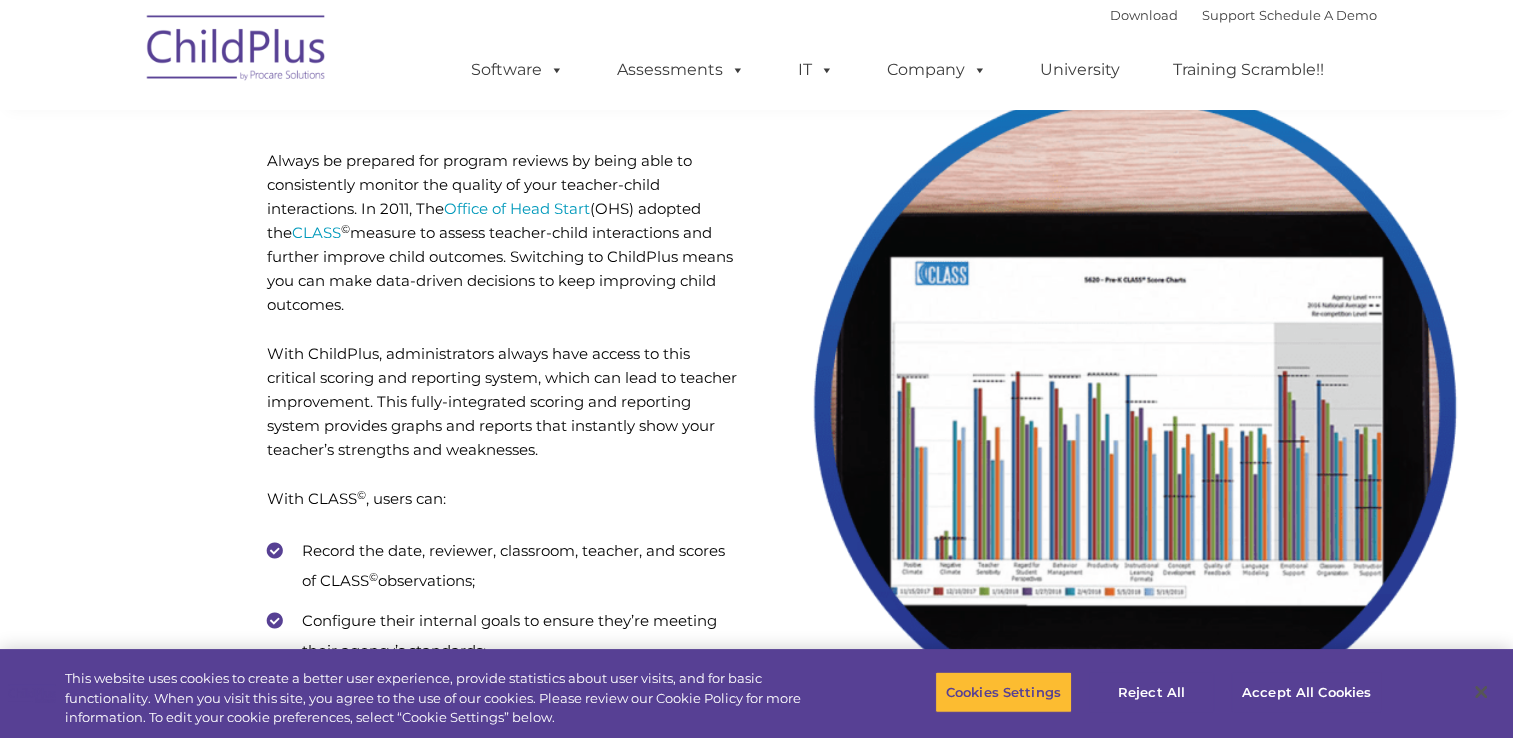 scroll, scrollTop: 7341, scrollLeft: 0, axis: vertical 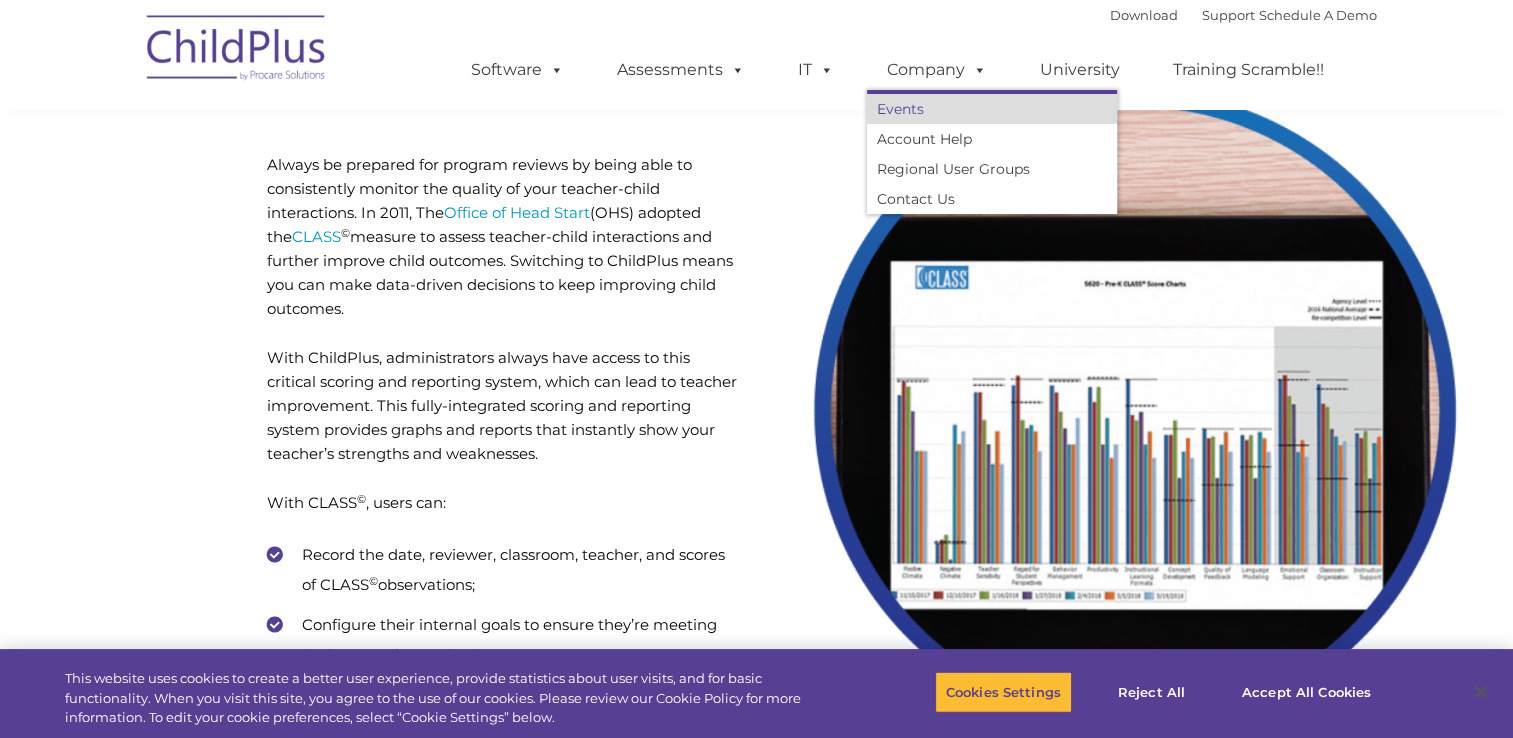 click on "Events" at bounding box center (992, 109) 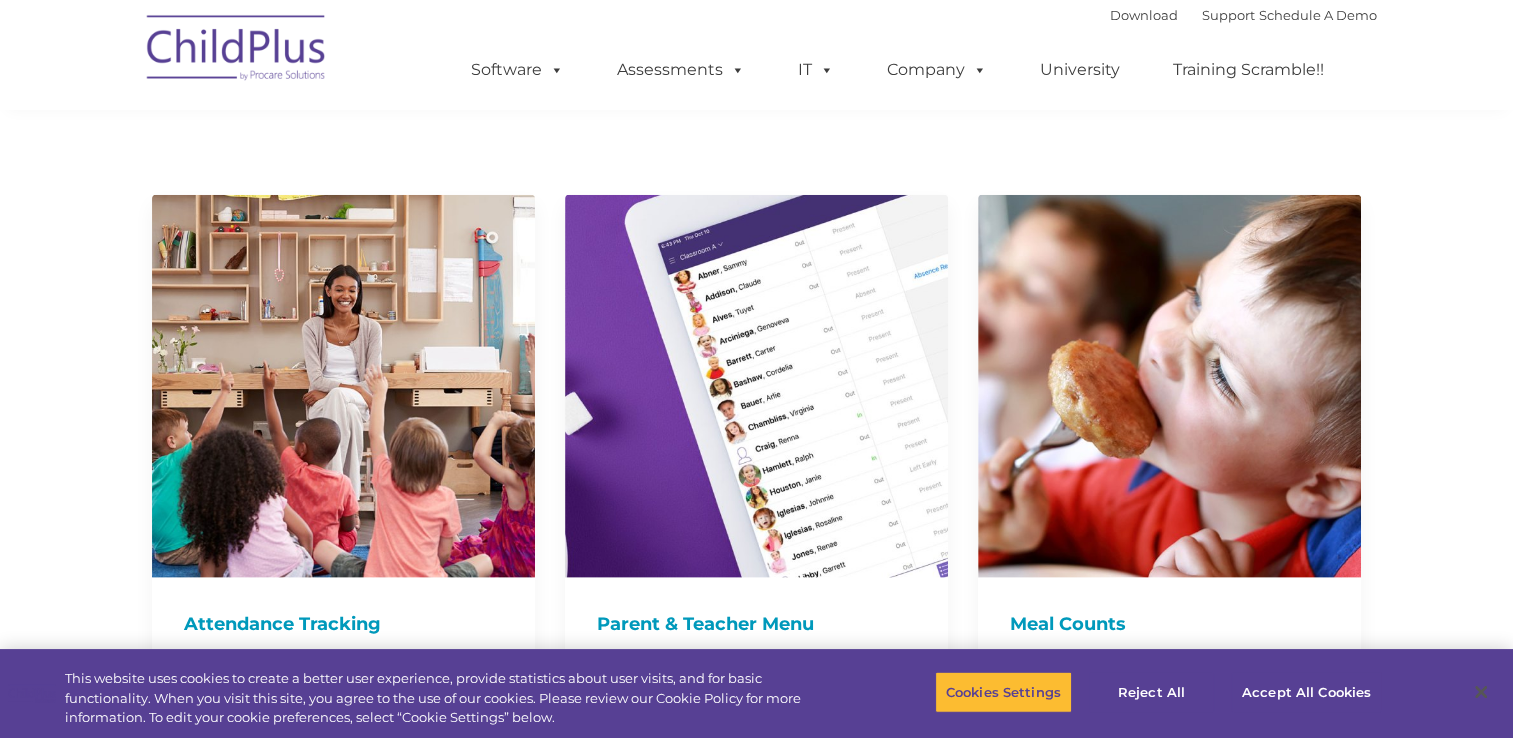 scroll, scrollTop: 4760, scrollLeft: 0, axis: vertical 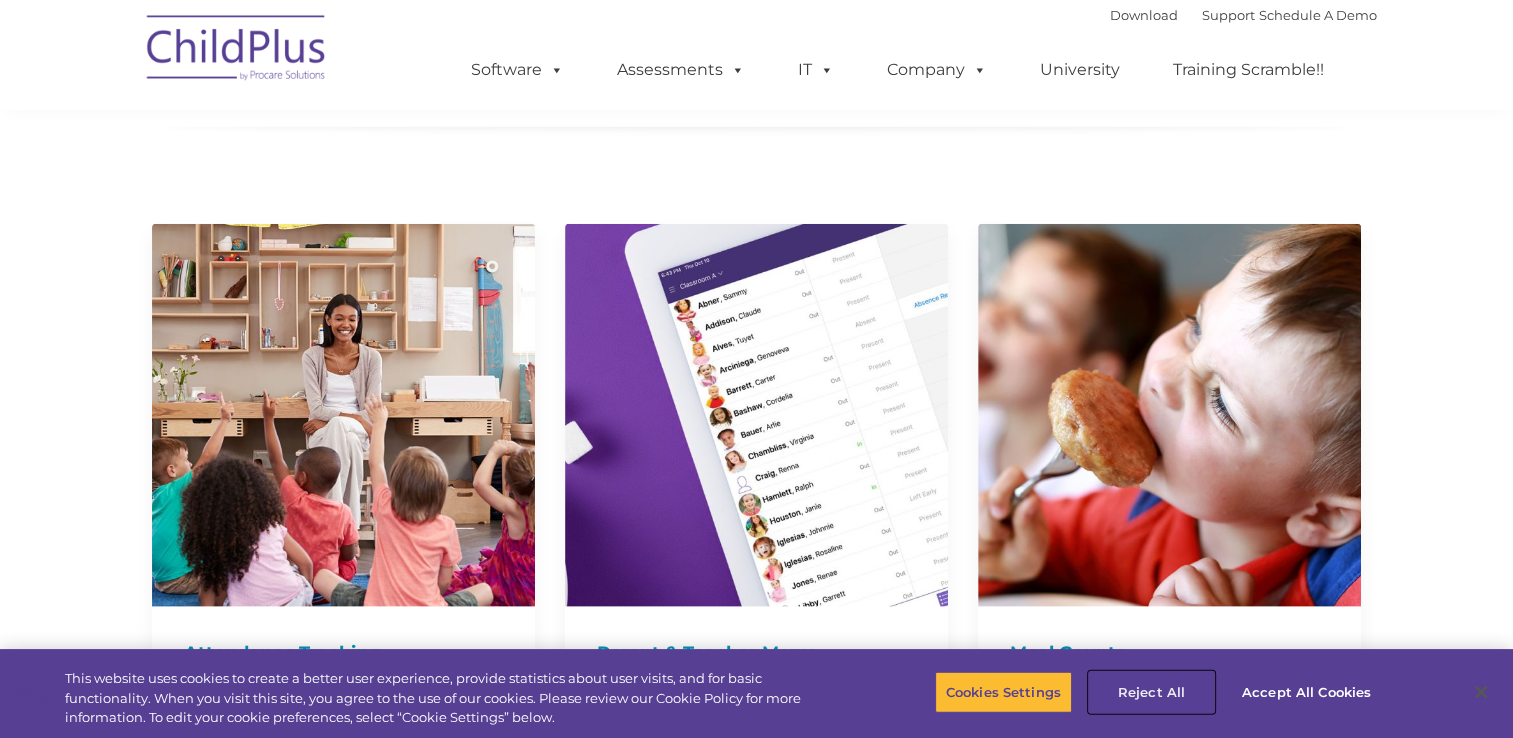 click on "Reject All" at bounding box center [1151, 692] 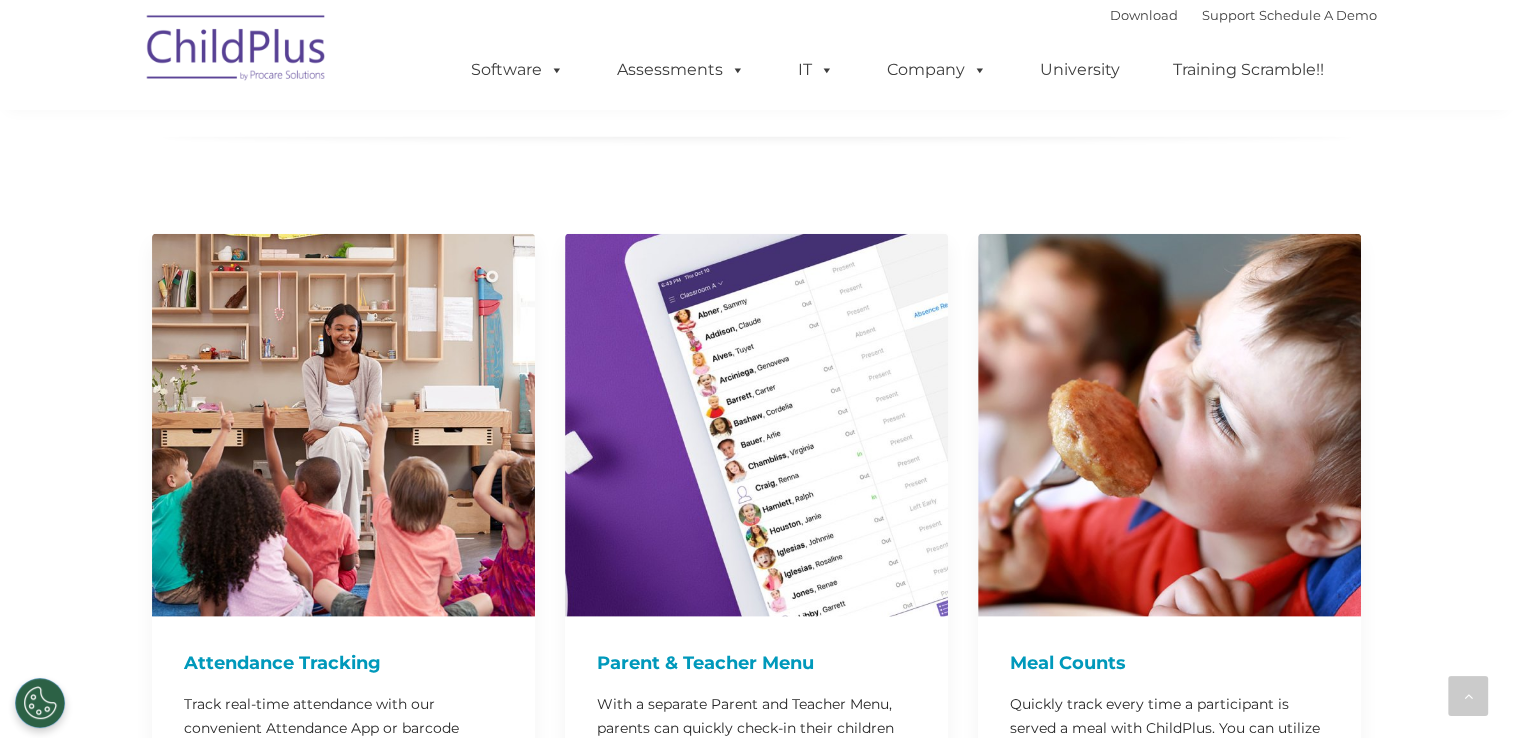 scroll, scrollTop: 4700, scrollLeft: 0, axis: vertical 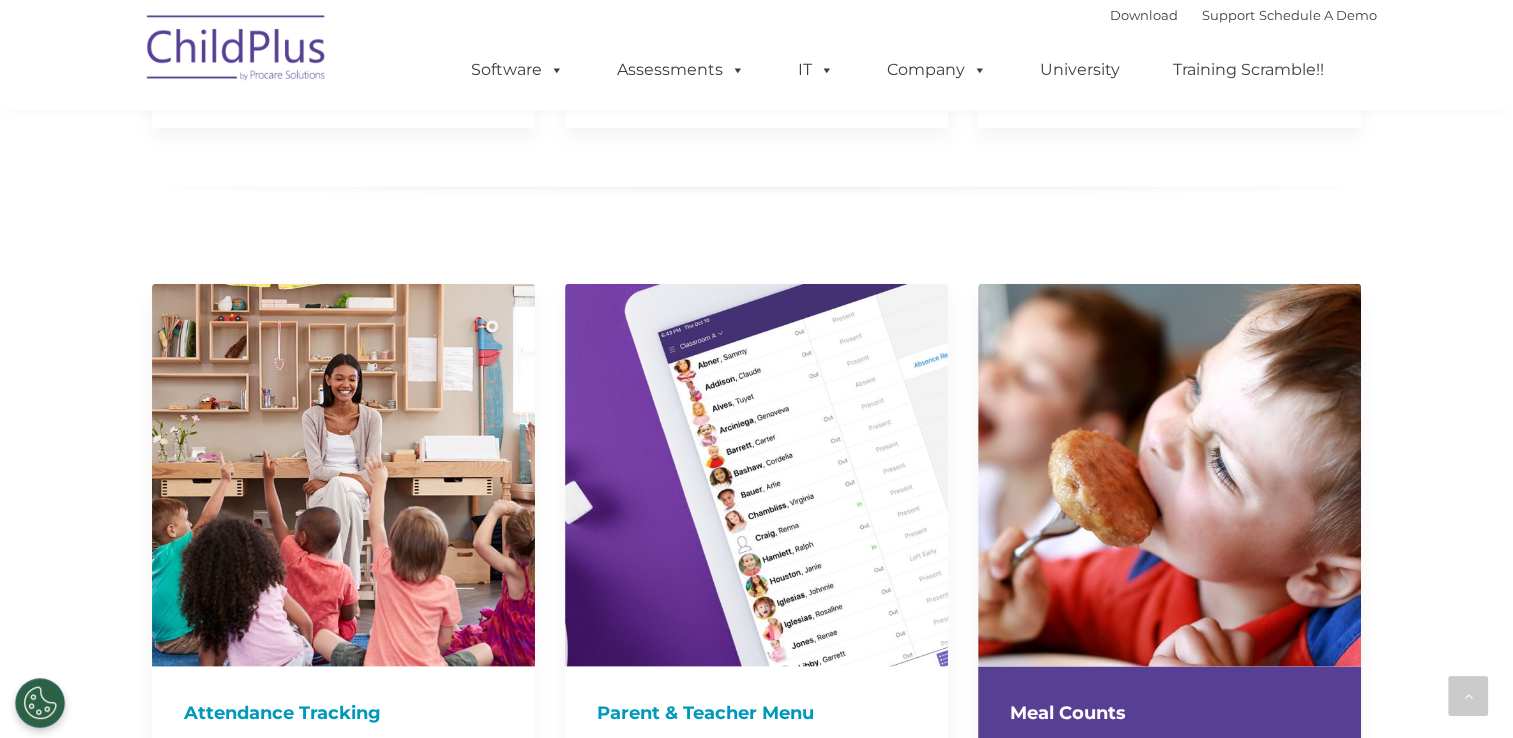 click on "Meal Counts" at bounding box center [1169, 713] 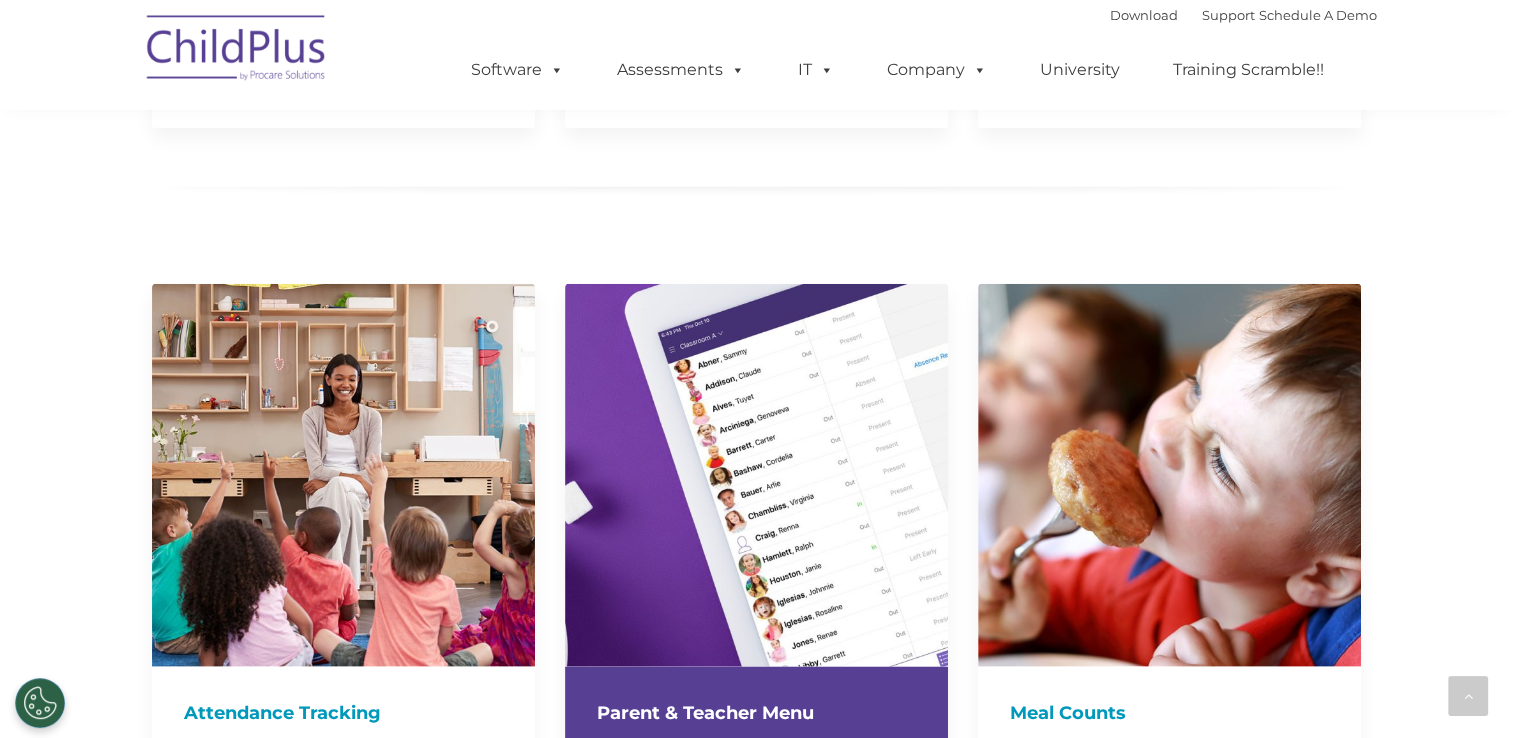 click on "Parent & Teacher Menu" at bounding box center [756, 713] 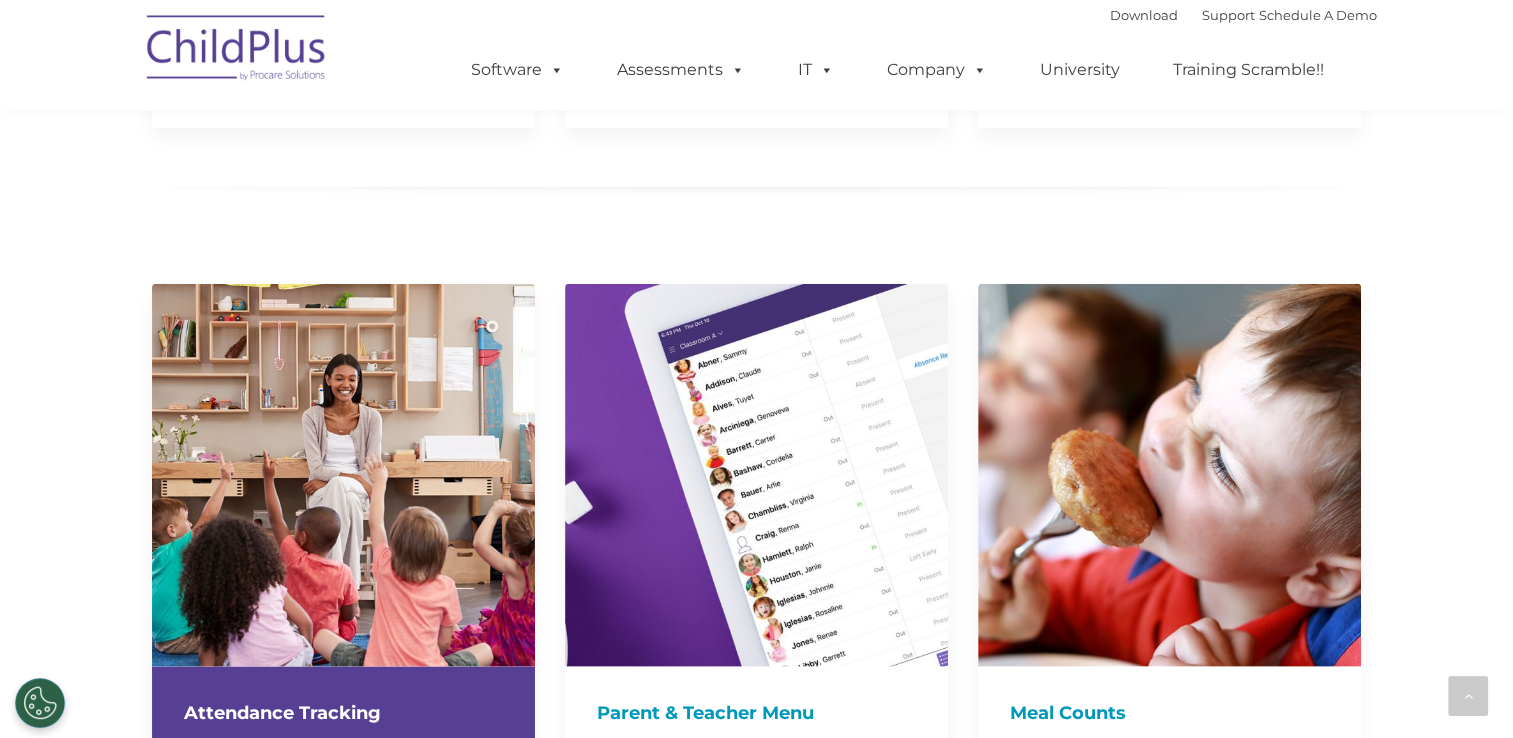 drag, startPoint x: 378, startPoint y: 667, endPoint x: 395, endPoint y: 655, distance: 20.808653 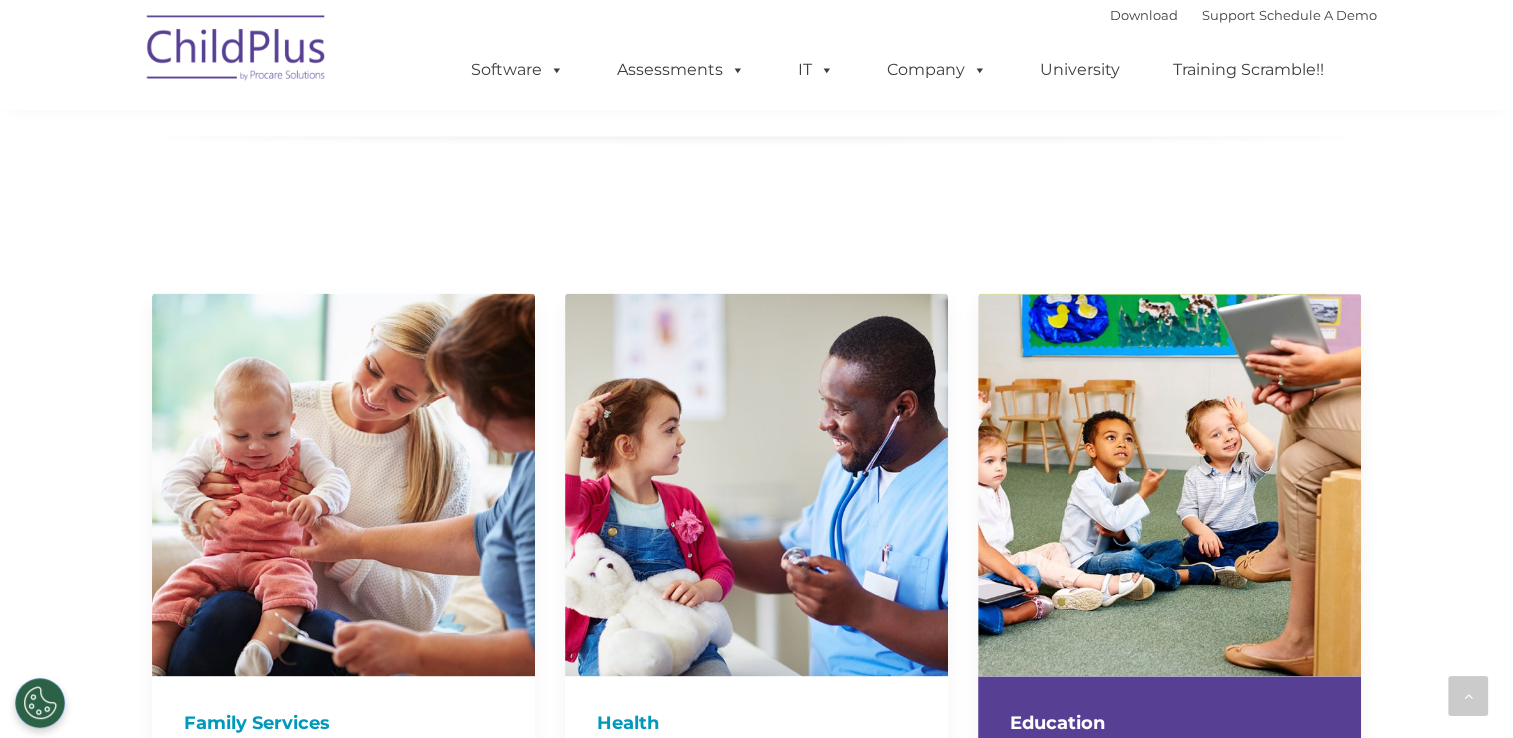scroll, scrollTop: 3900, scrollLeft: 0, axis: vertical 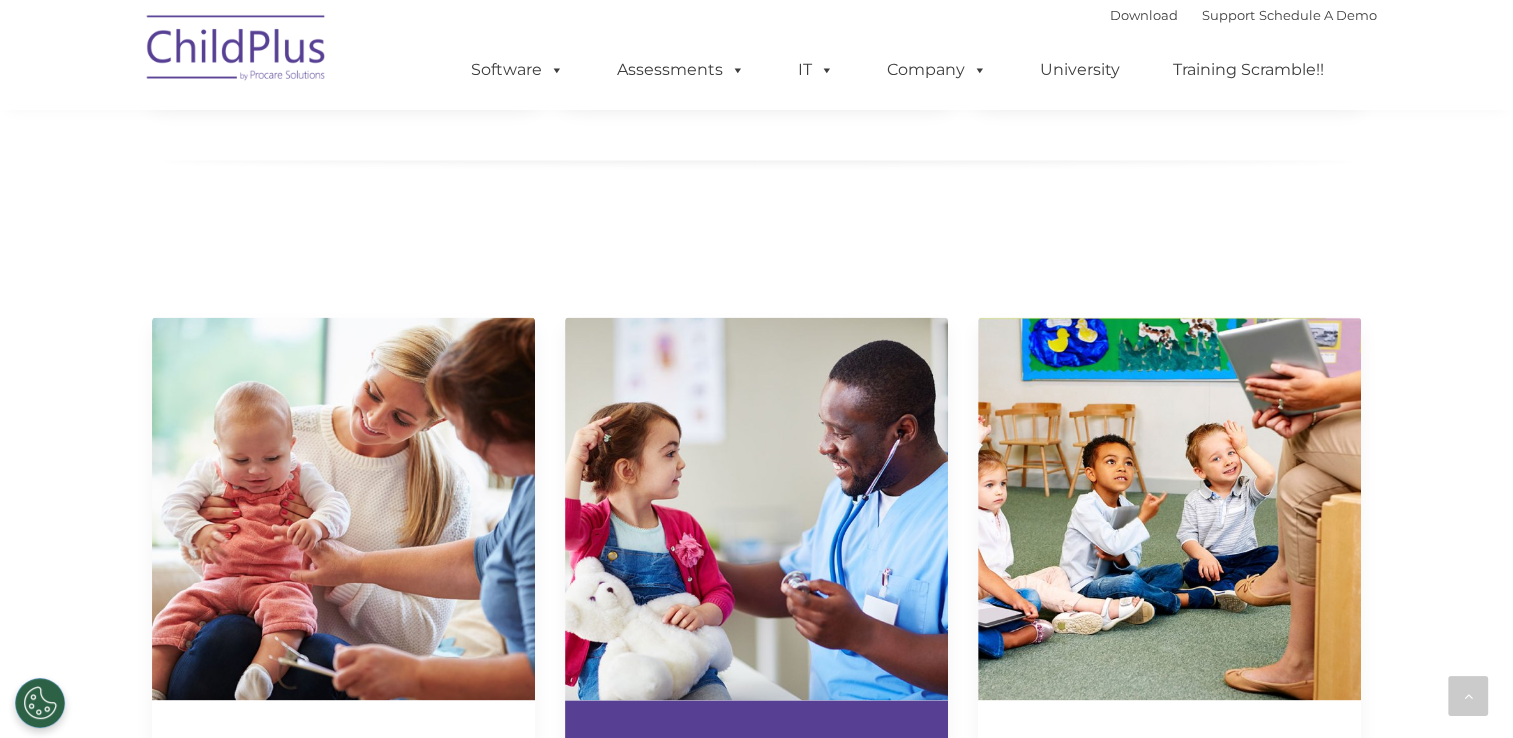 click on "Health" at bounding box center (756, 747) 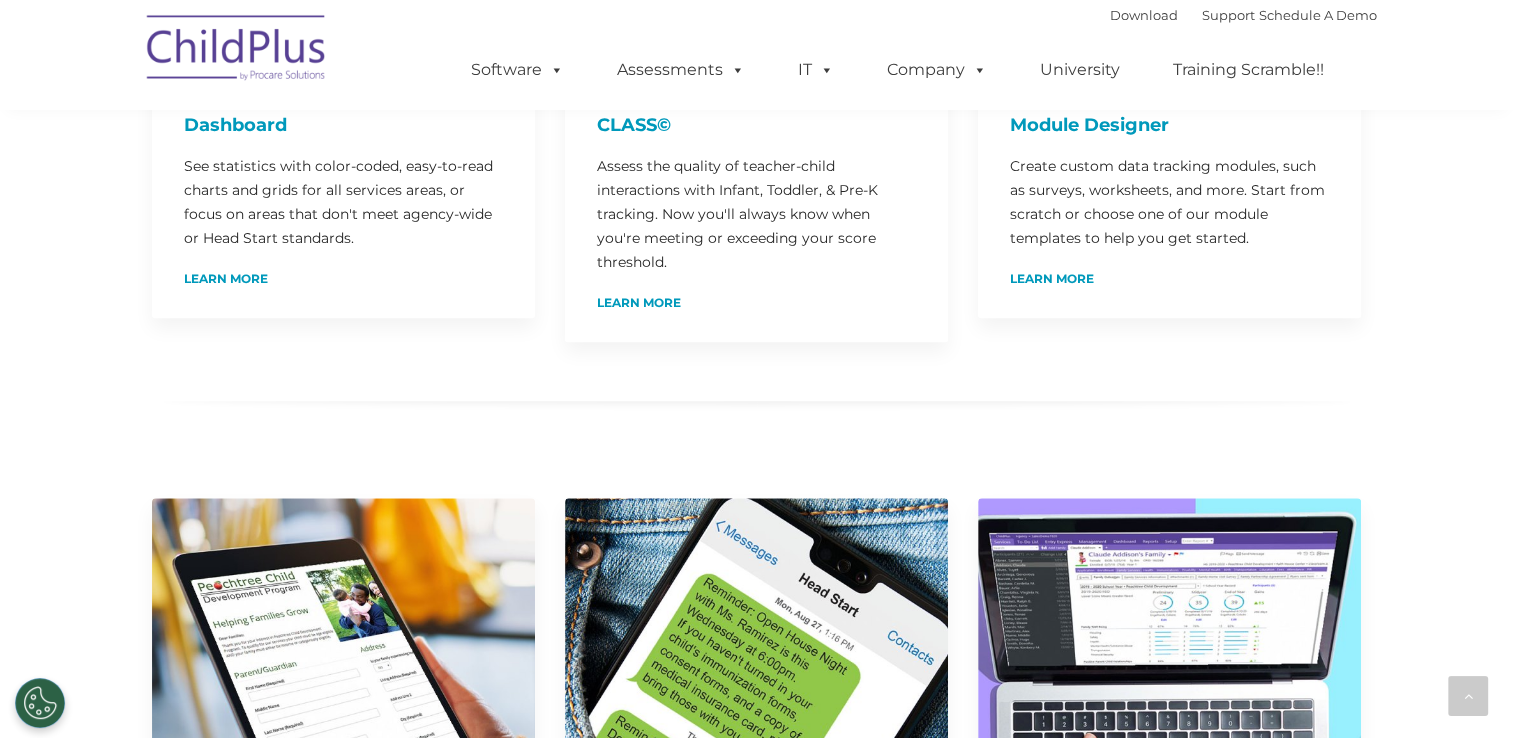 scroll, scrollTop: 0, scrollLeft: 0, axis: both 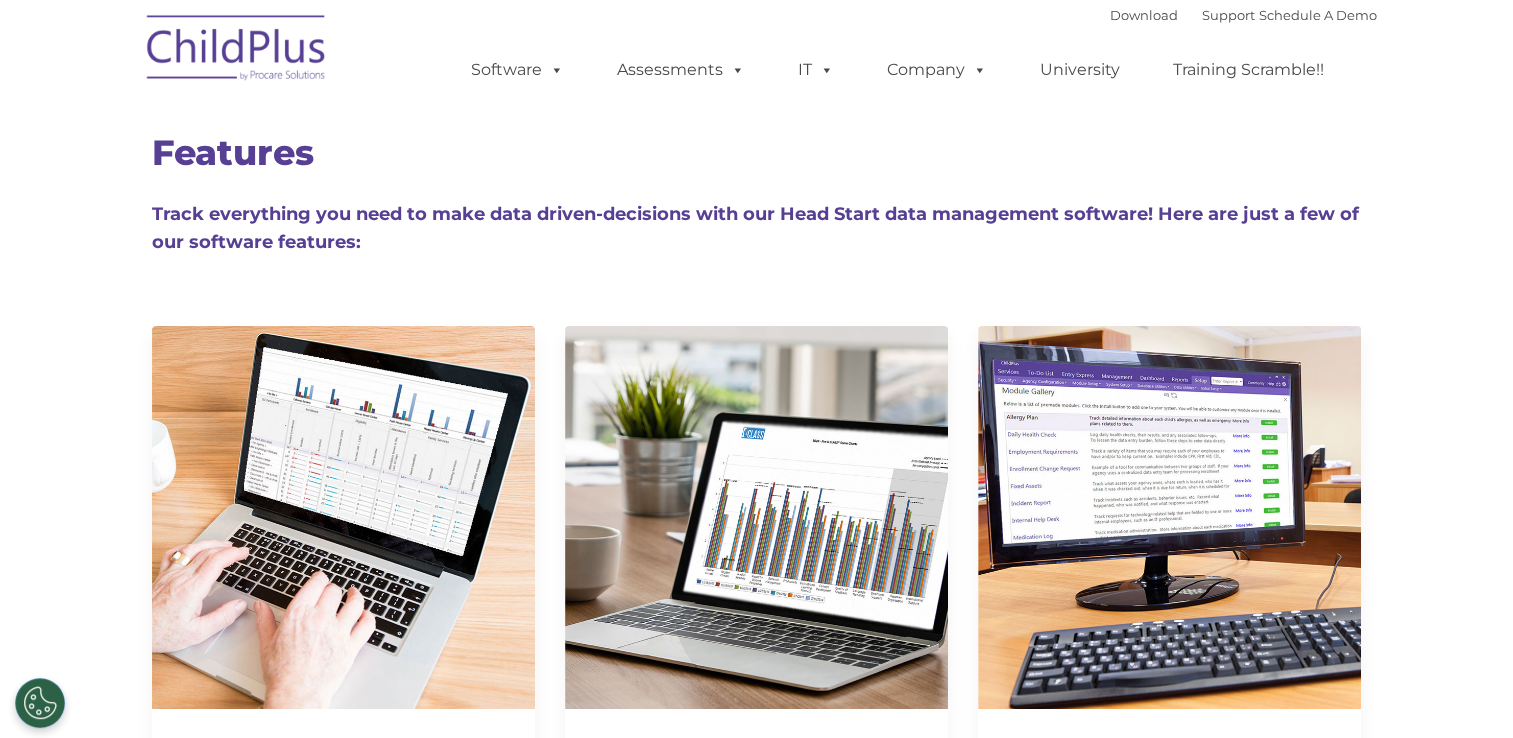 click at bounding box center (237, 51) 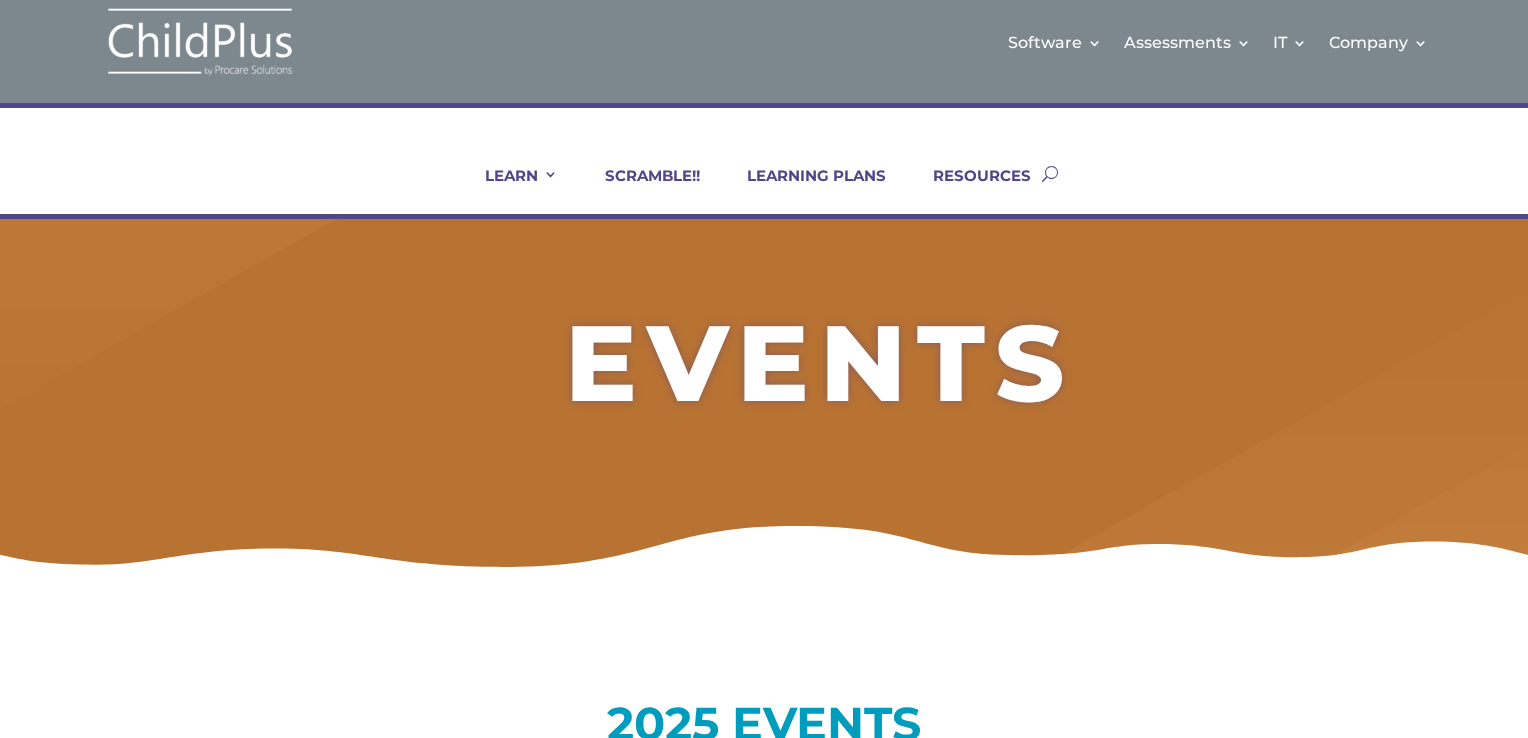 scroll, scrollTop: 5, scrollLeft: 0, axis: vertical 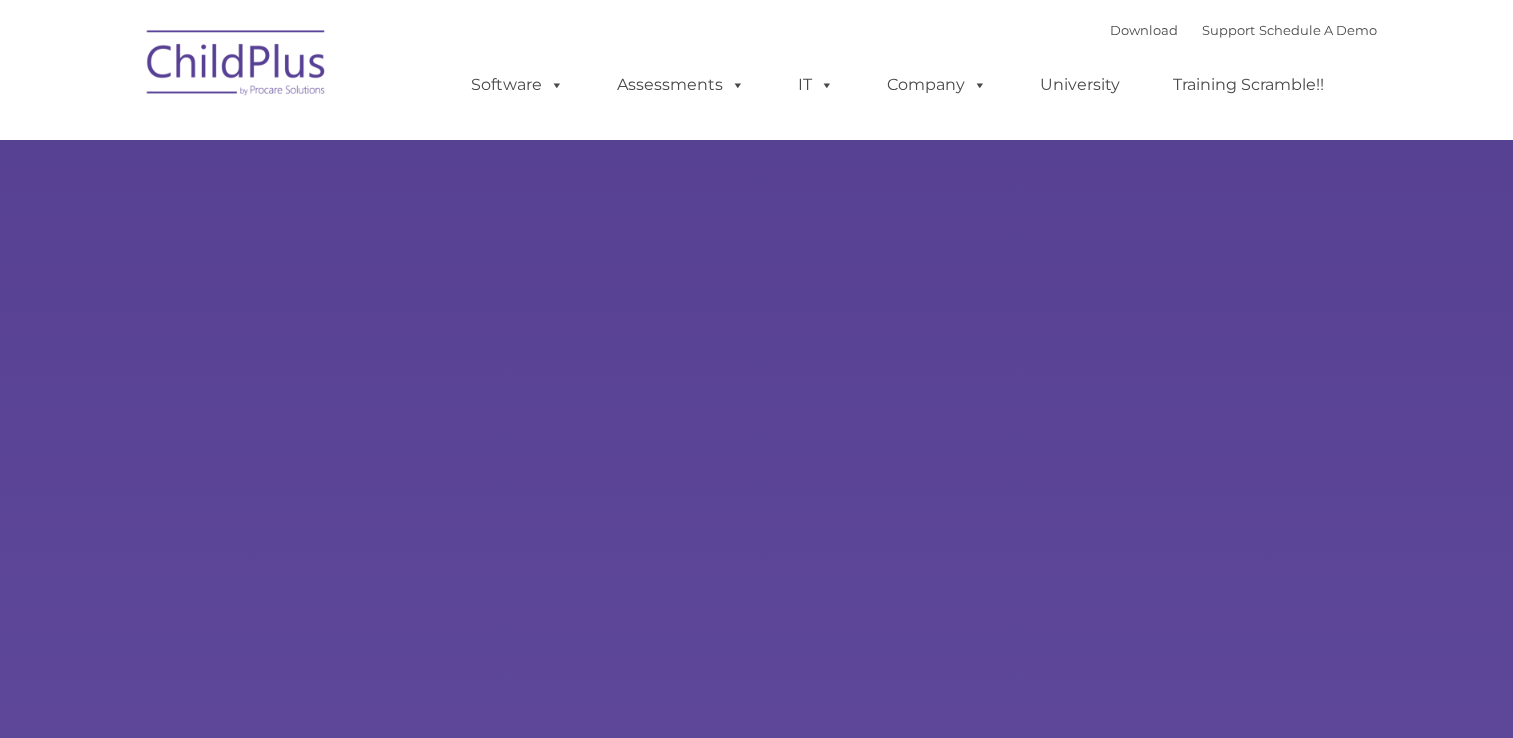 type on "" 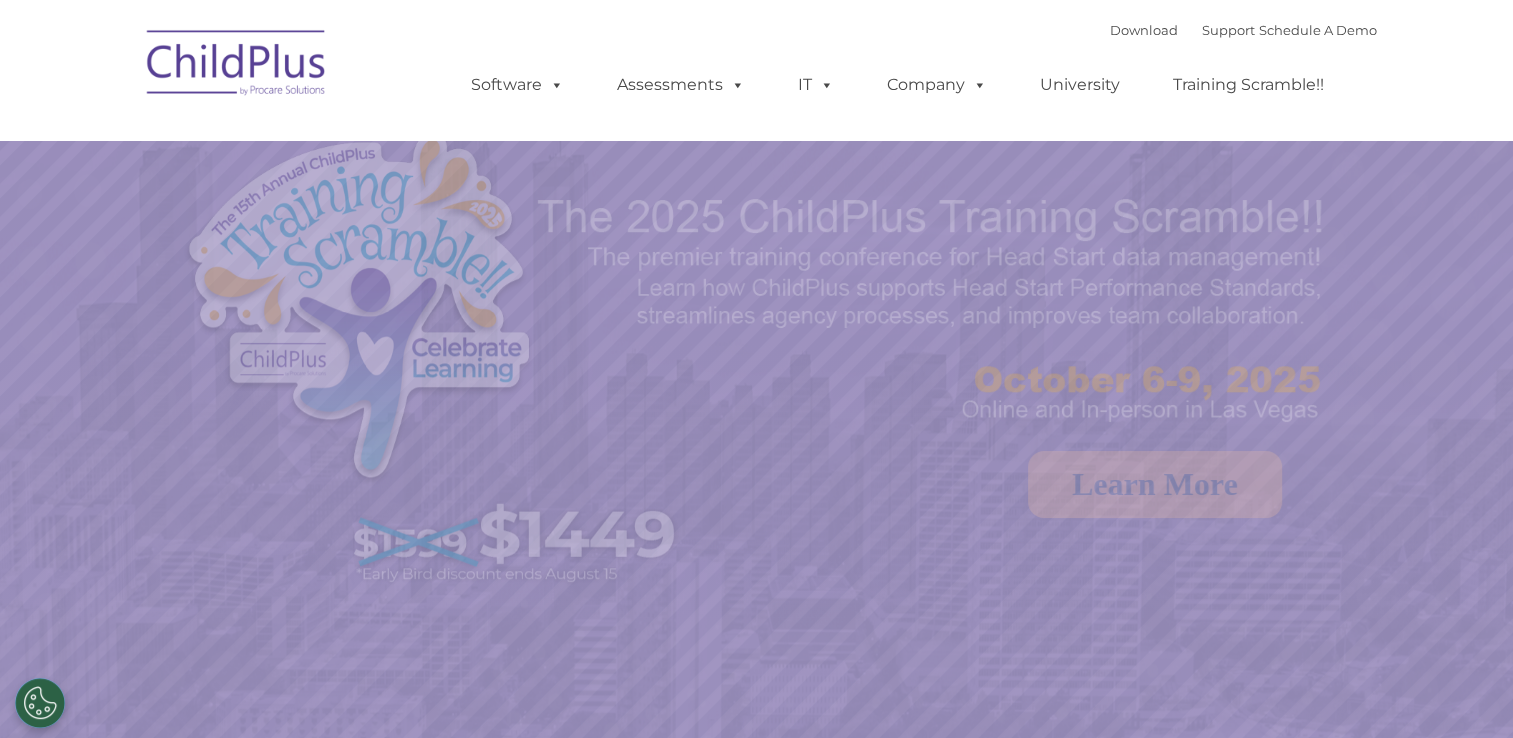 select on "MEDIUM" 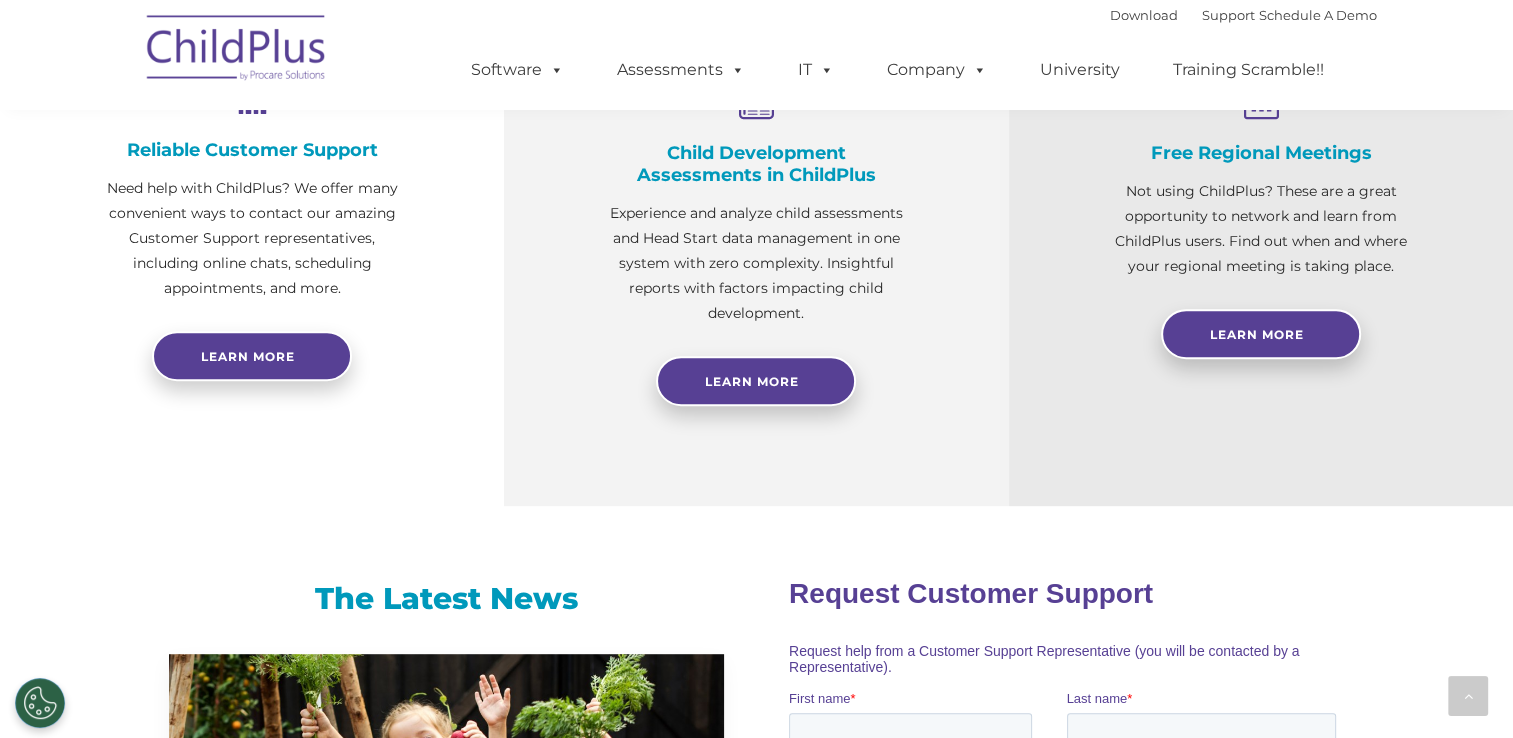scroll, scrollTop: 670, scrollLeft: 0, axis: vertical 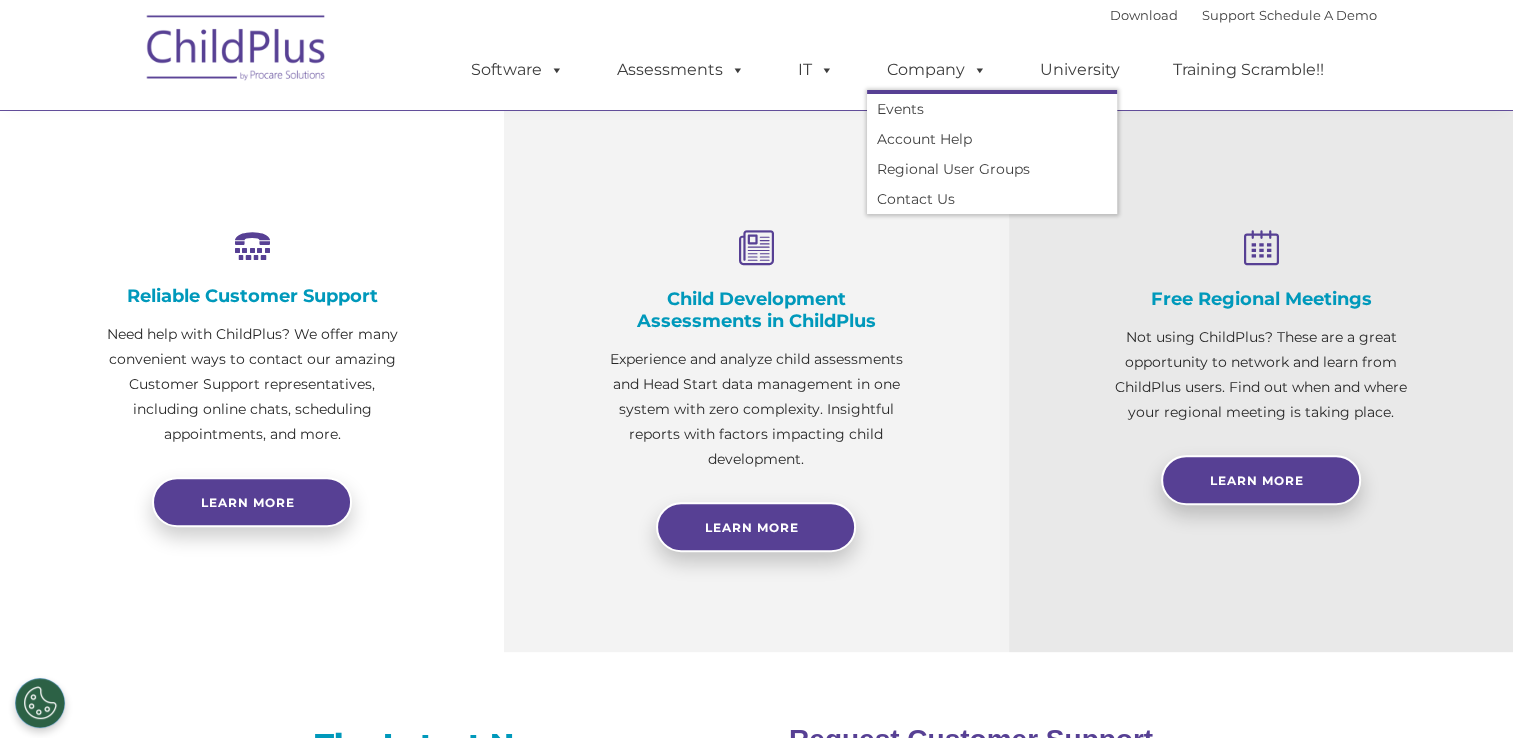click on "Software
ChildPlus:  The original and most widely-used Head Start data management system with over 35 years of experience providing software, service, and support.
Learn More
Features
Schedule A Demo
Getting Started
Assessments
DRDP ©  in ChildPlus:  Experience and analyze child assessments and Head Start data management in one system, with zero complexity with ChildPlus.
Learn More
DRDP Reports
Book a Discovery Call
Attend a Group Demo
DRDP FAQ
IT
Hosting Security System Requirements Download Software Policy
Company
Events Account Help Regional User Groups Contact Us
University Training Scramble!!" at bounding box center (904, 70) 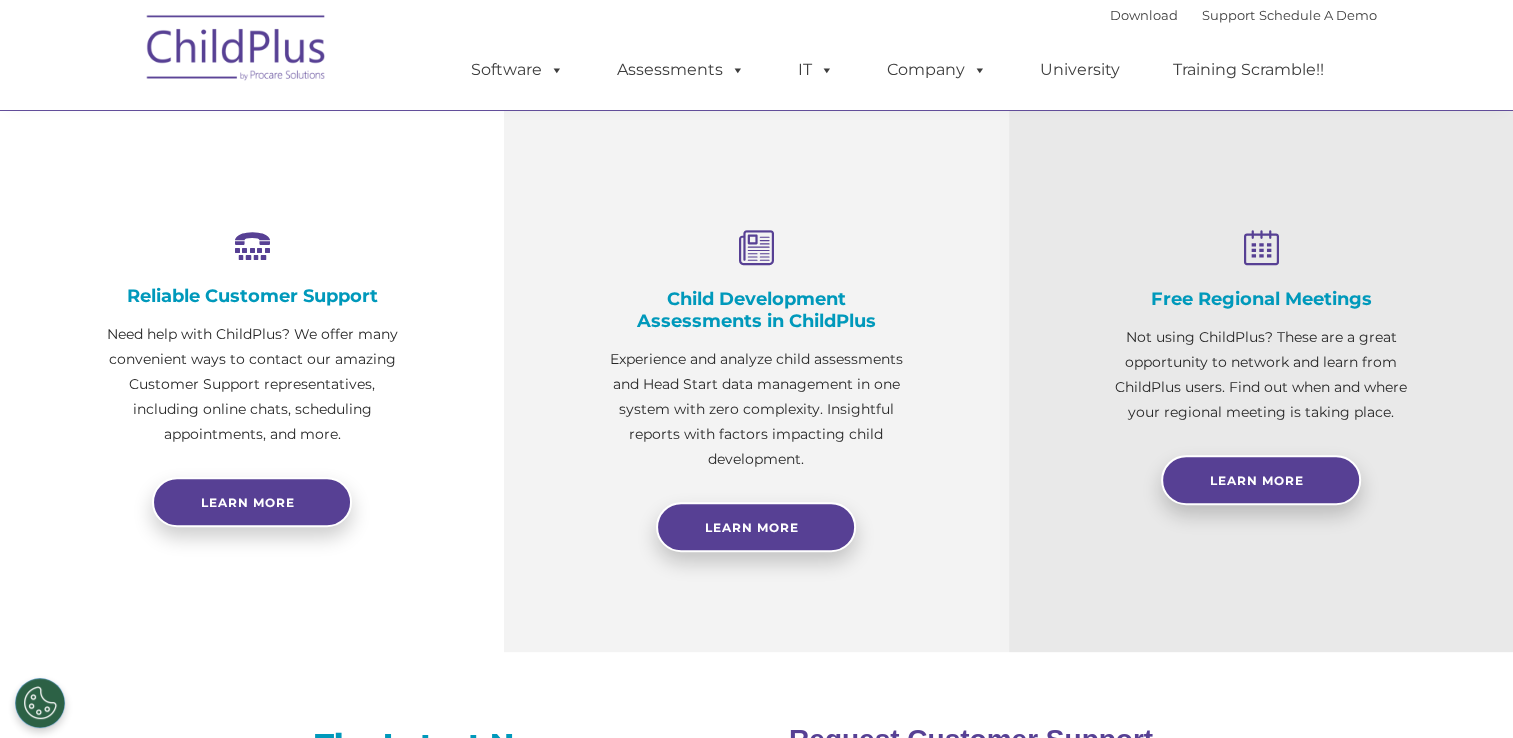 click at bounding box center [237, 51] 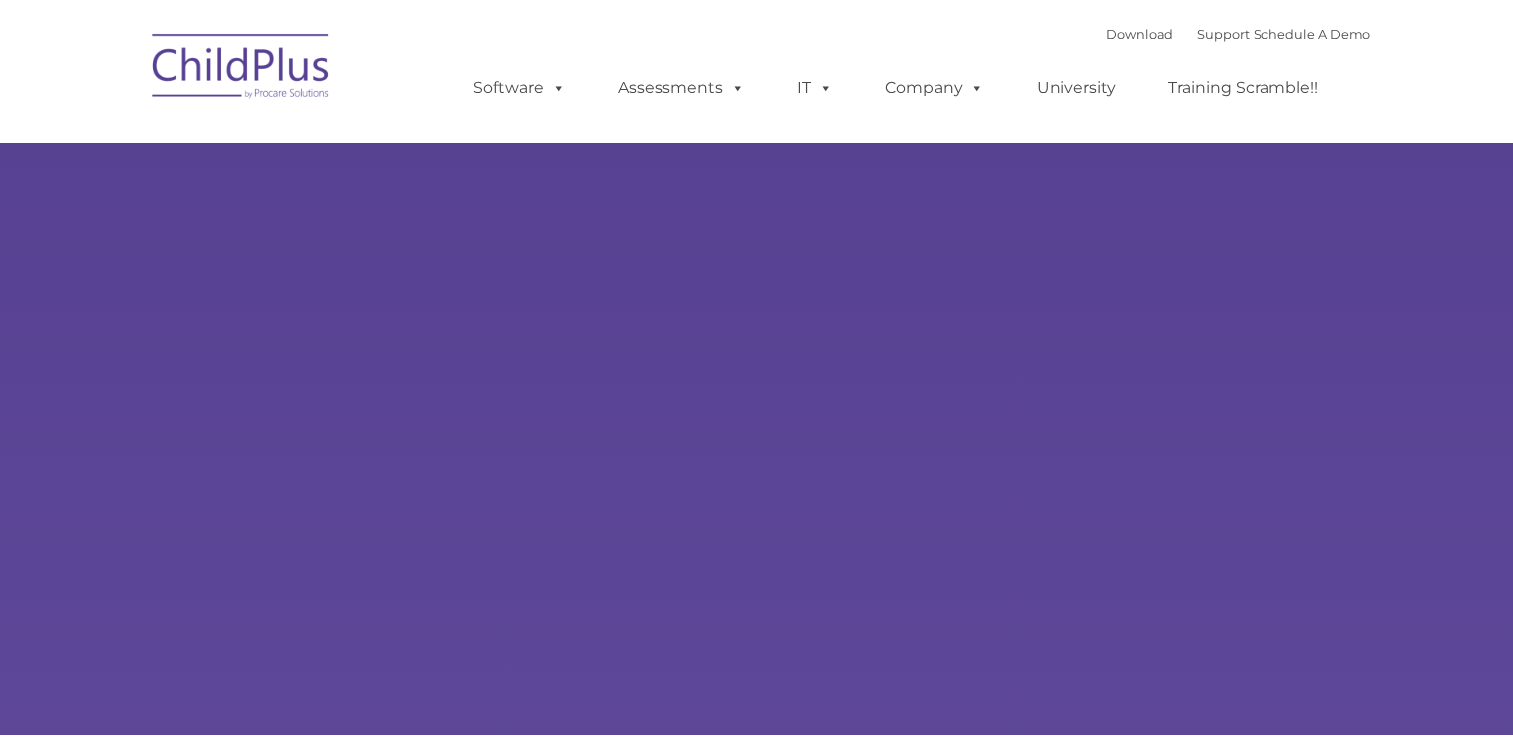 scroll, scrollTop: 0, scrollLeft: 0, axis: both 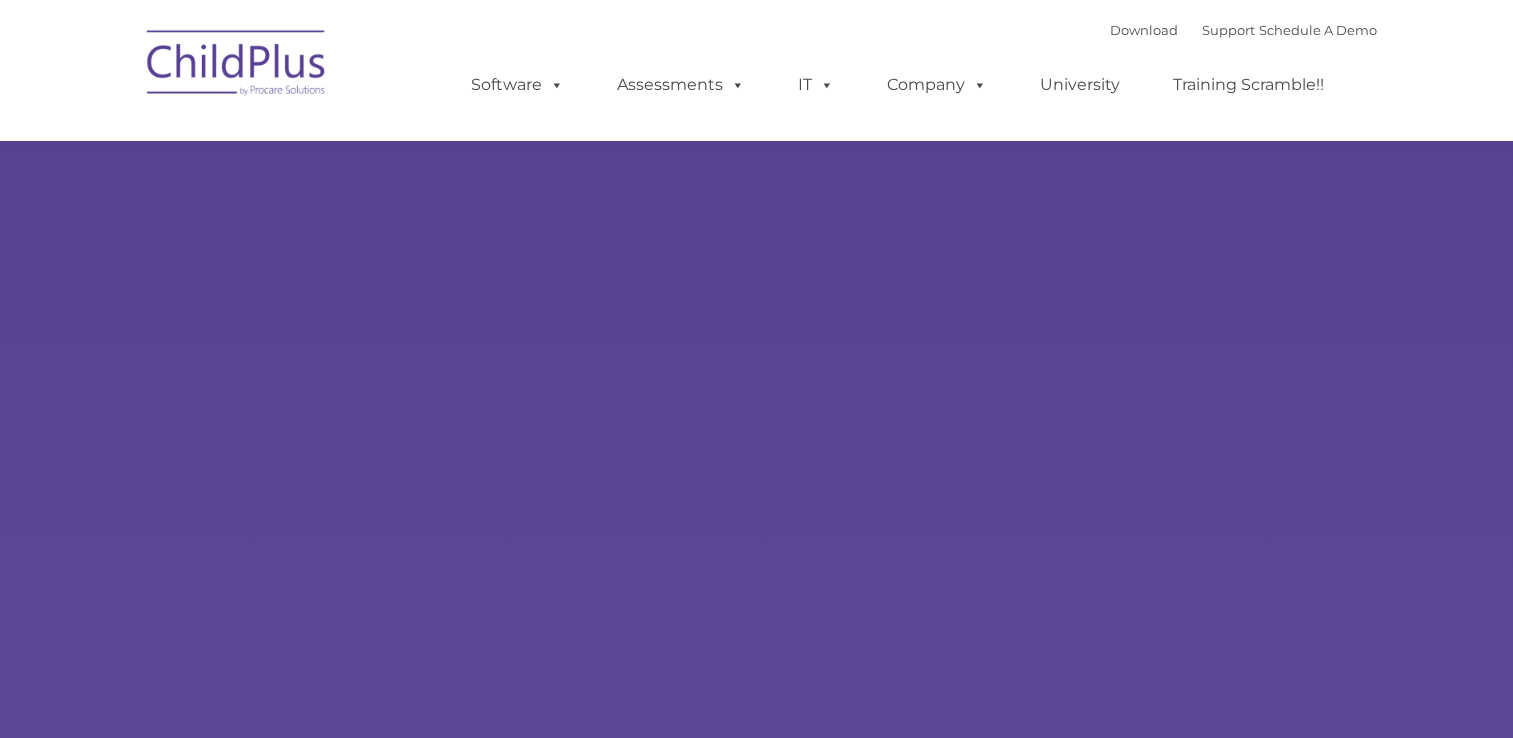type on "" 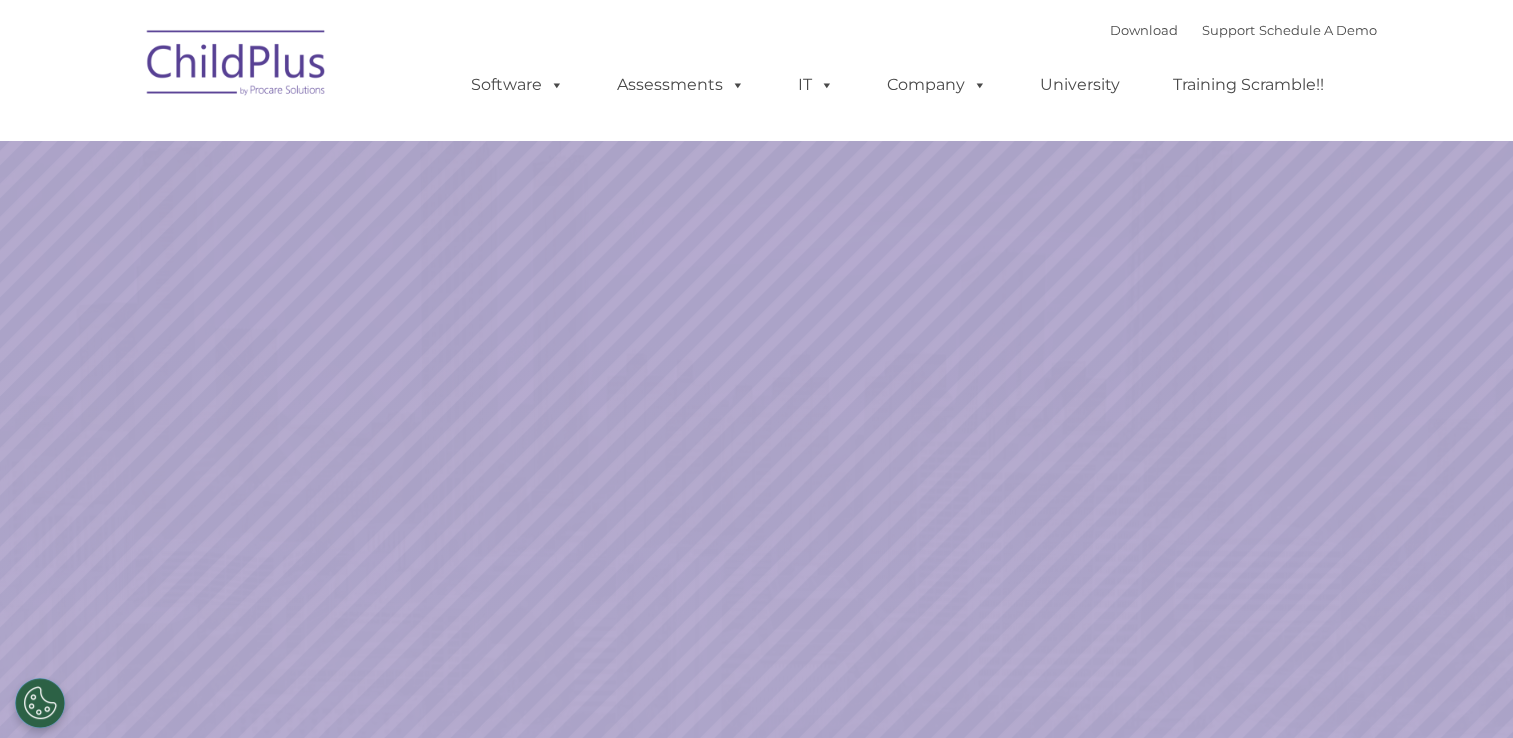 select on "MEDIUM" 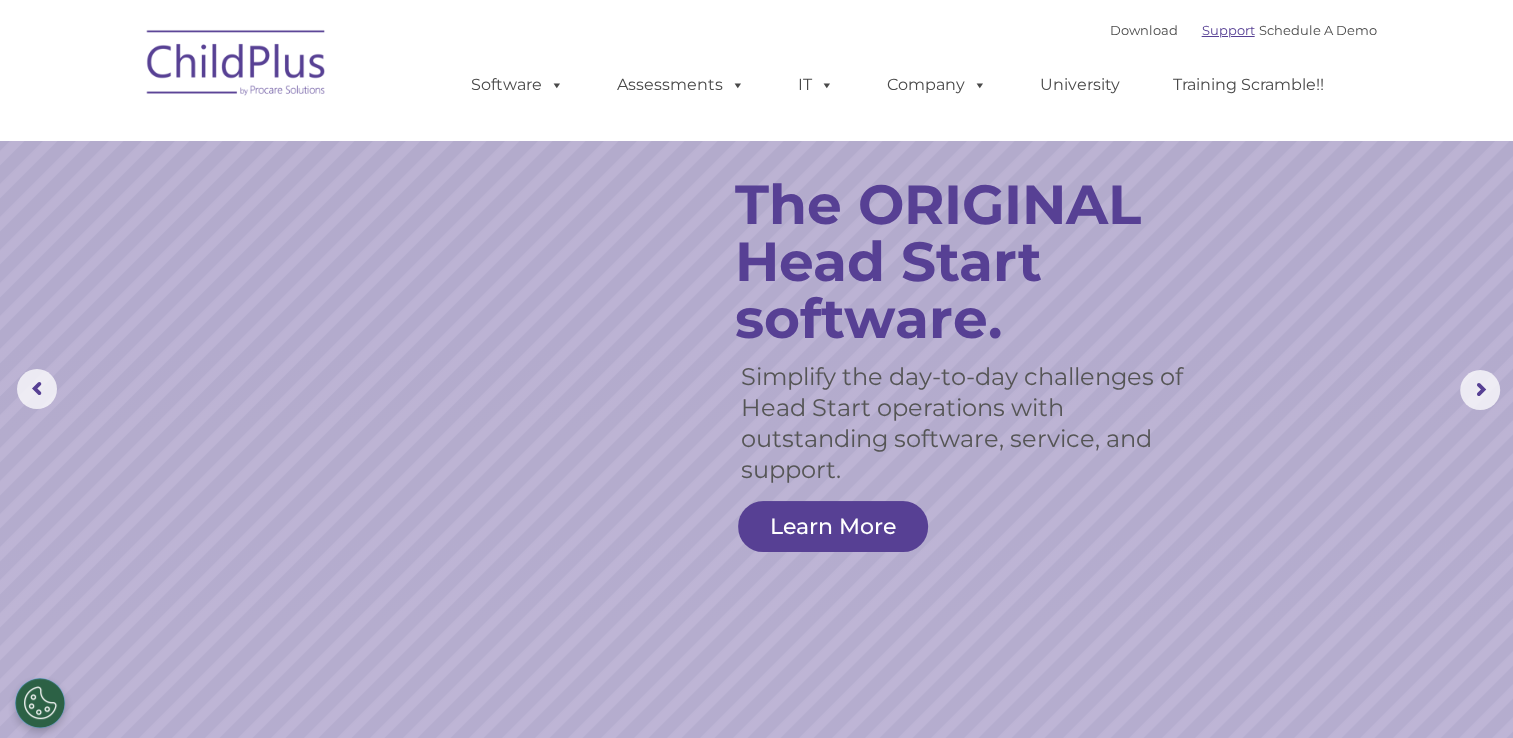click on "Support" at bounding box center [1228, 30] 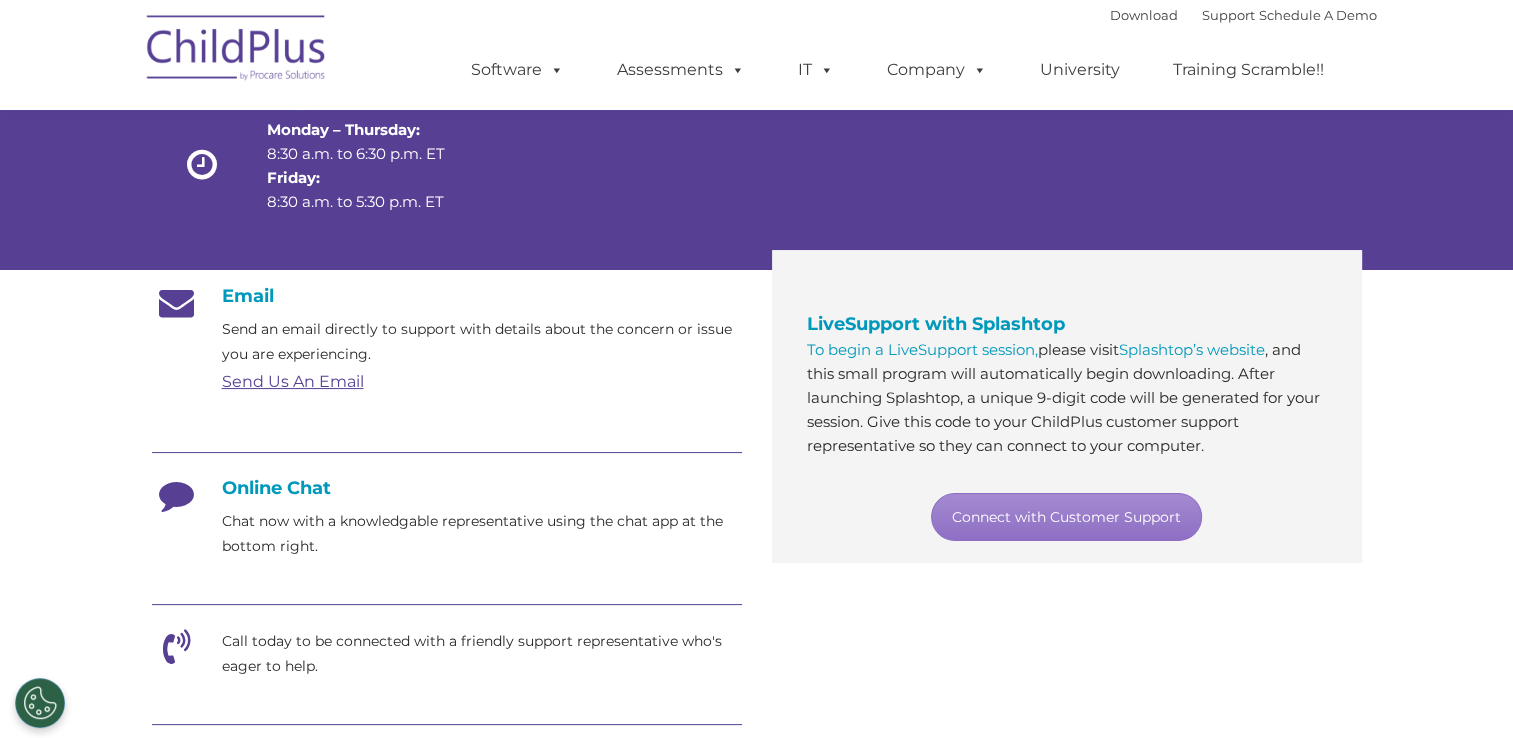 scroll, scrollTop: 202, scrollLeft: 0, axis: vertical 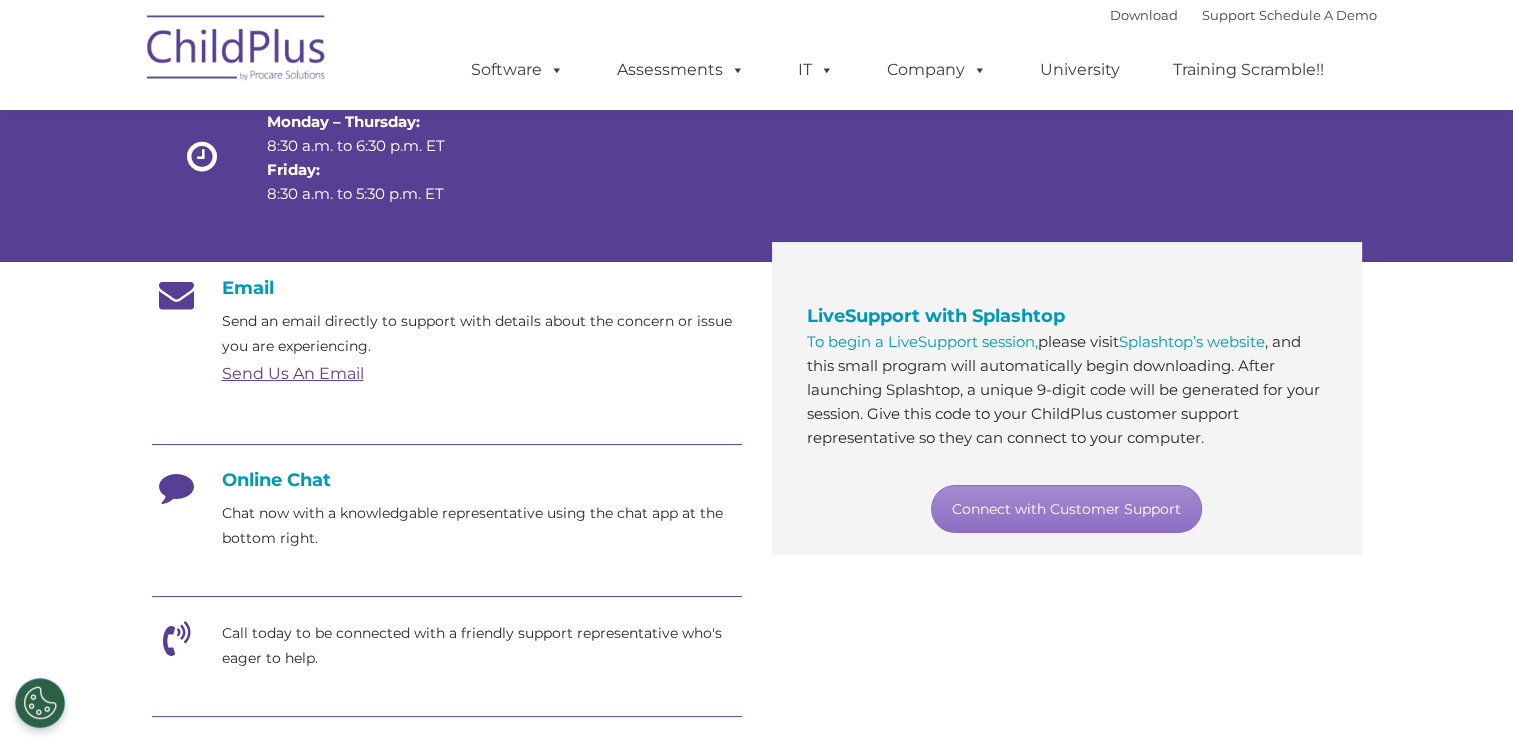click on "Chat now with a knowledgable representative using the chat app at the bottom right." at bounding box center [482, 526] 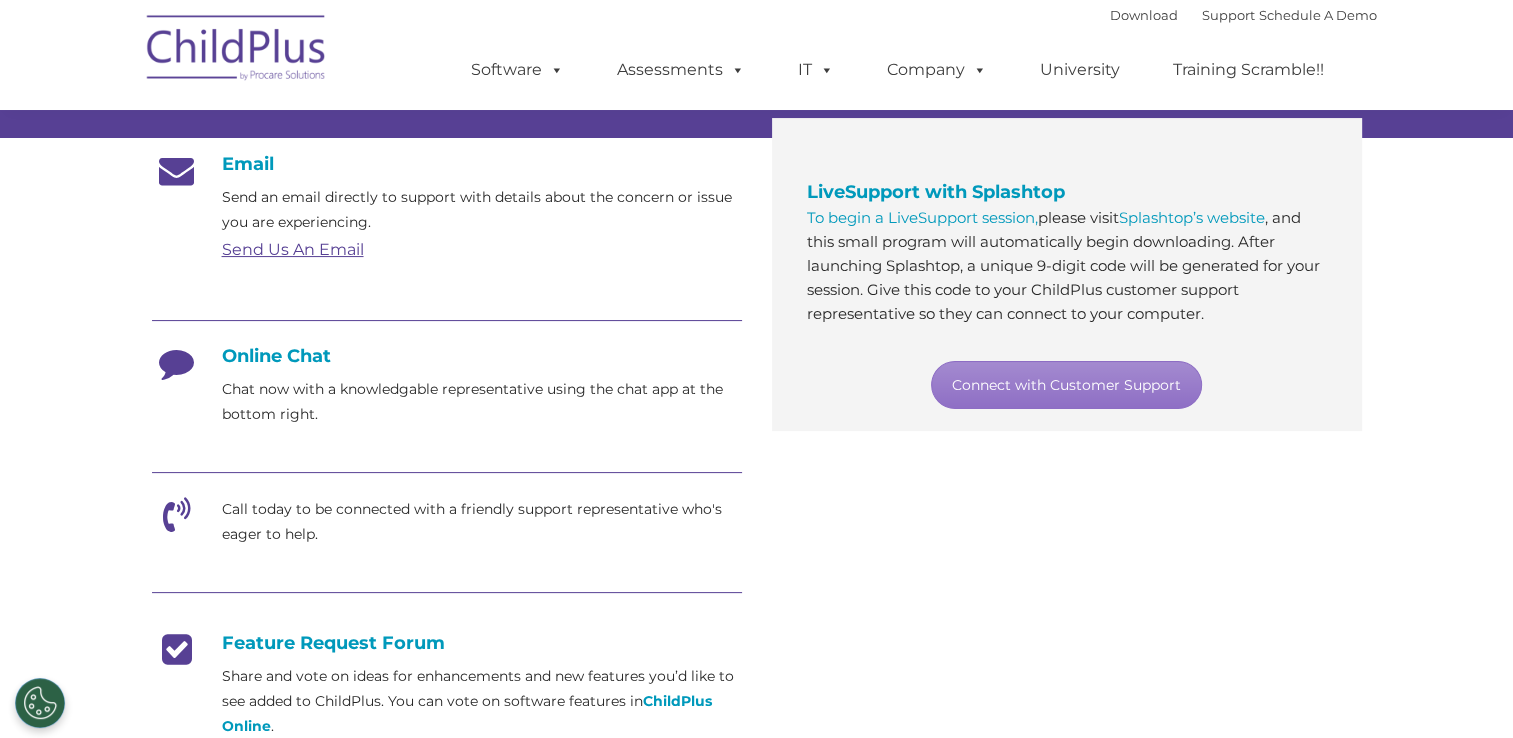 scroll, scrollTop: 0, scrollLeft: 0, axis: both 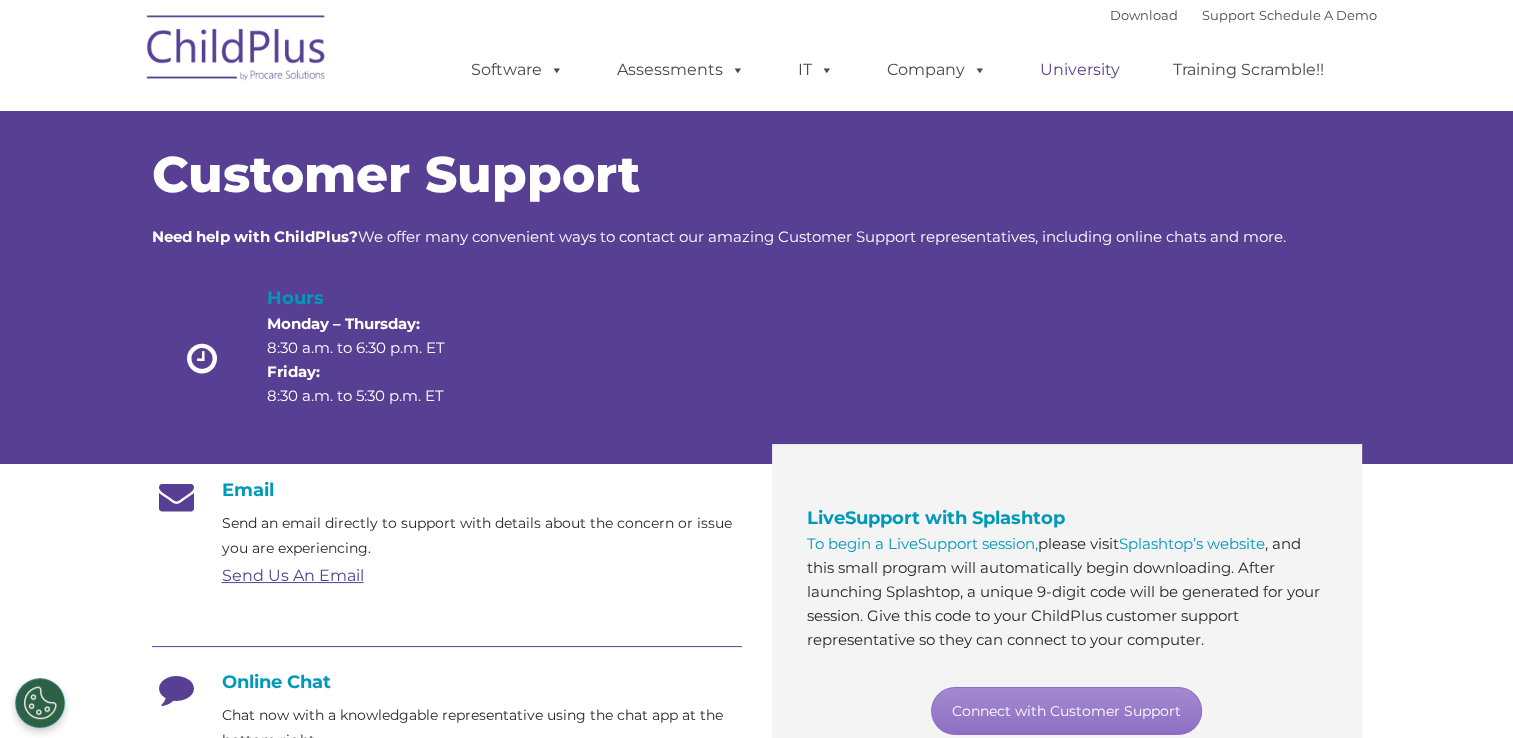 click on "University" at bounding box center (1080, 70) 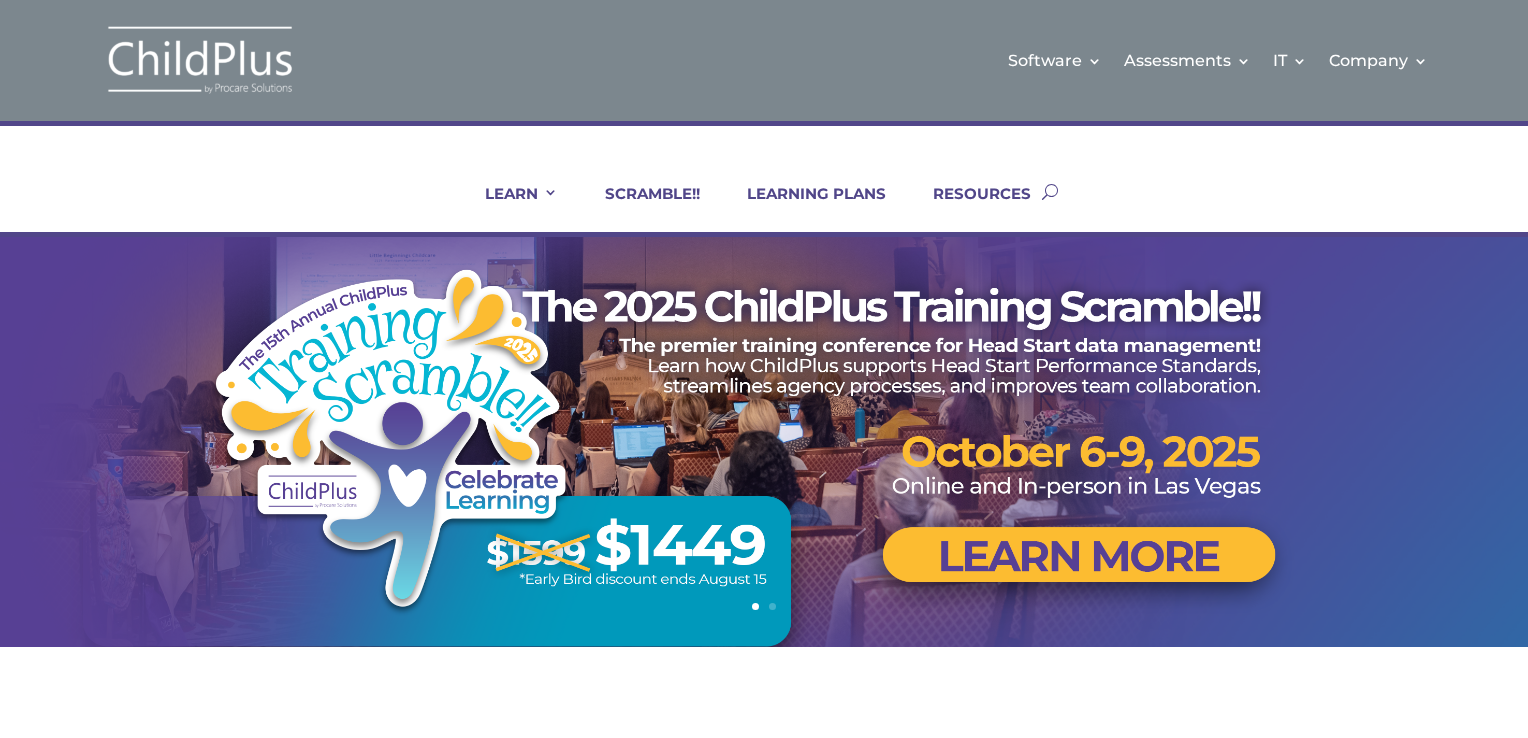 scroll, scrollTop: 0, scrollLeft: 0, axis: both 